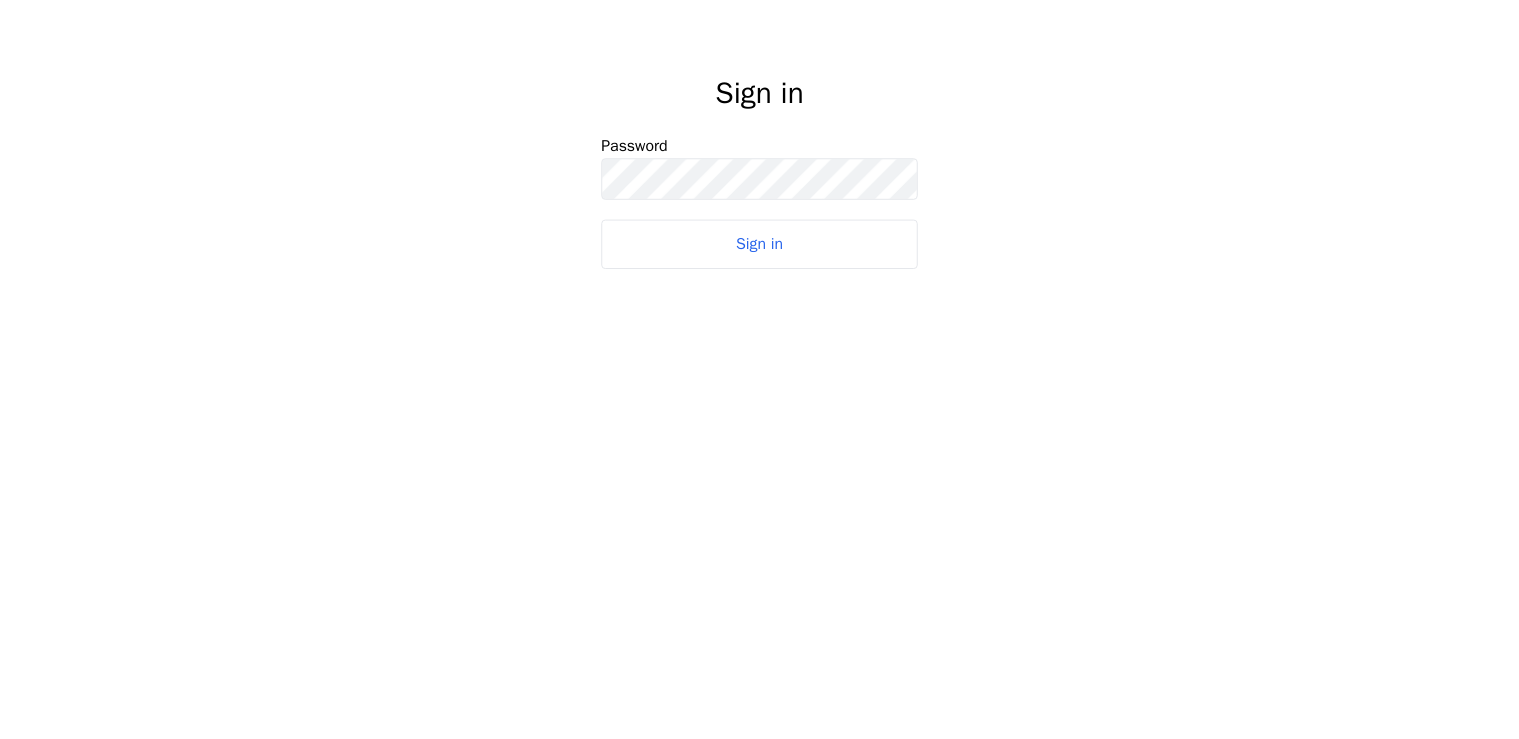 scroll, scrollTop: 0, scrollLeft: 0, axis: both 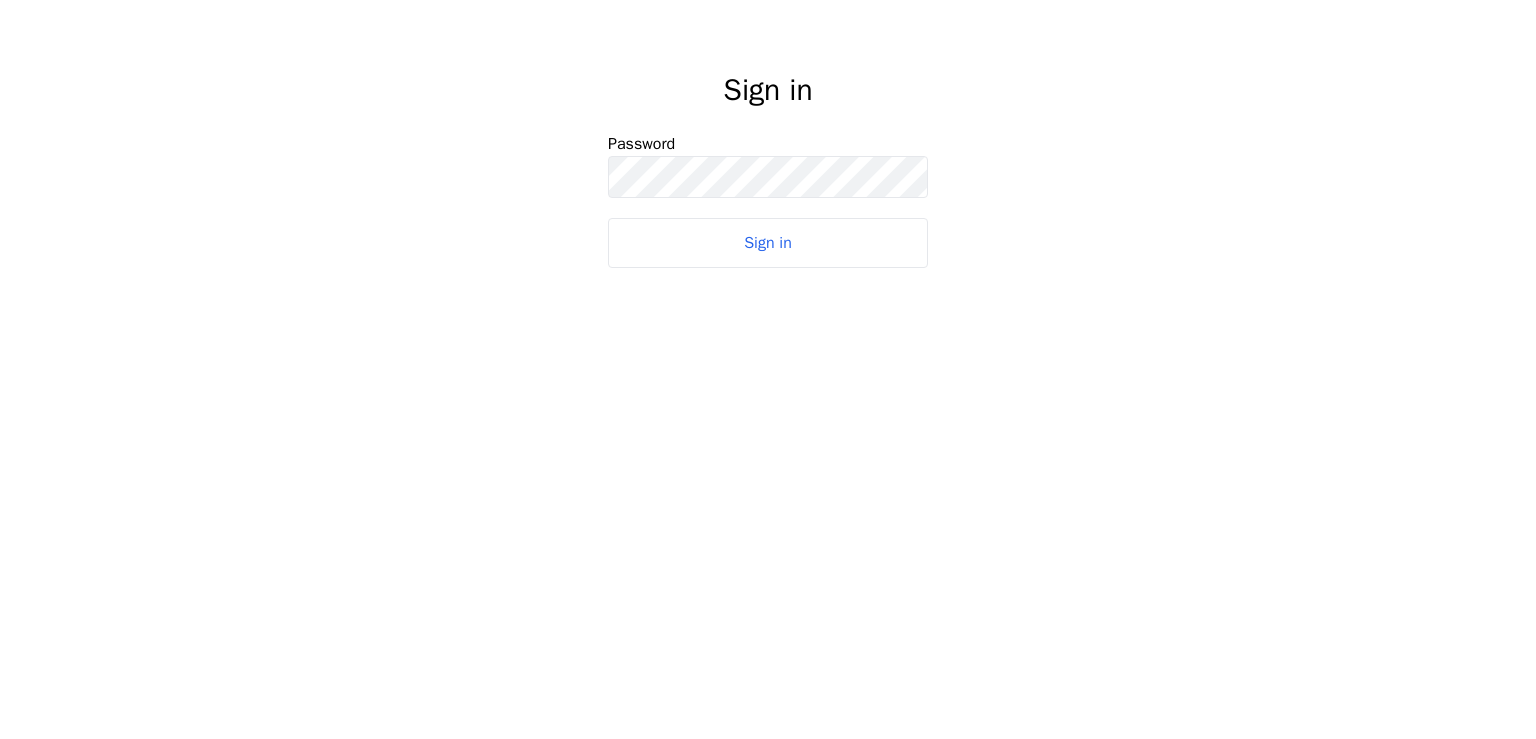 click on "Sign in" at bounding box center [768, 243] 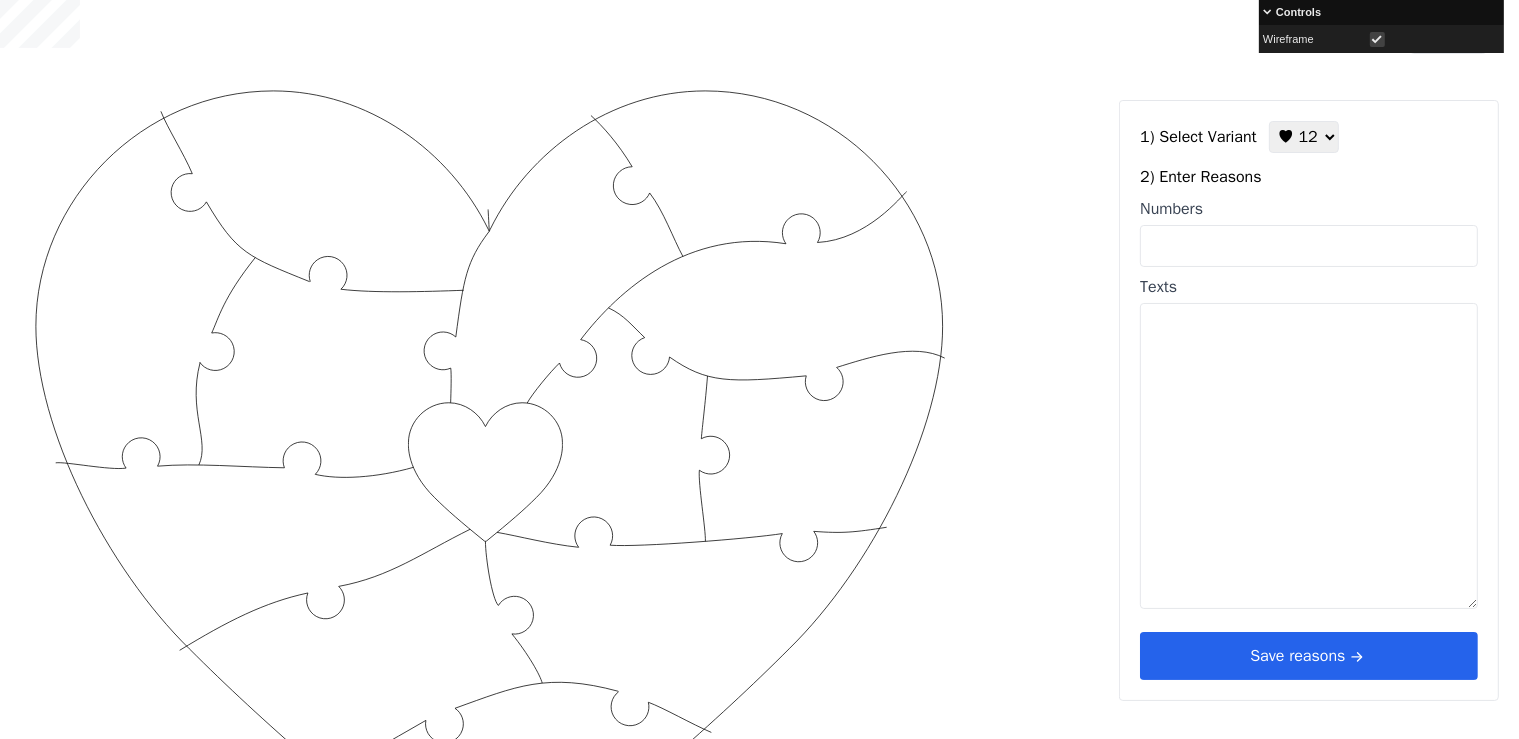 click on "Numbers" at bounding box center [1309, 246] 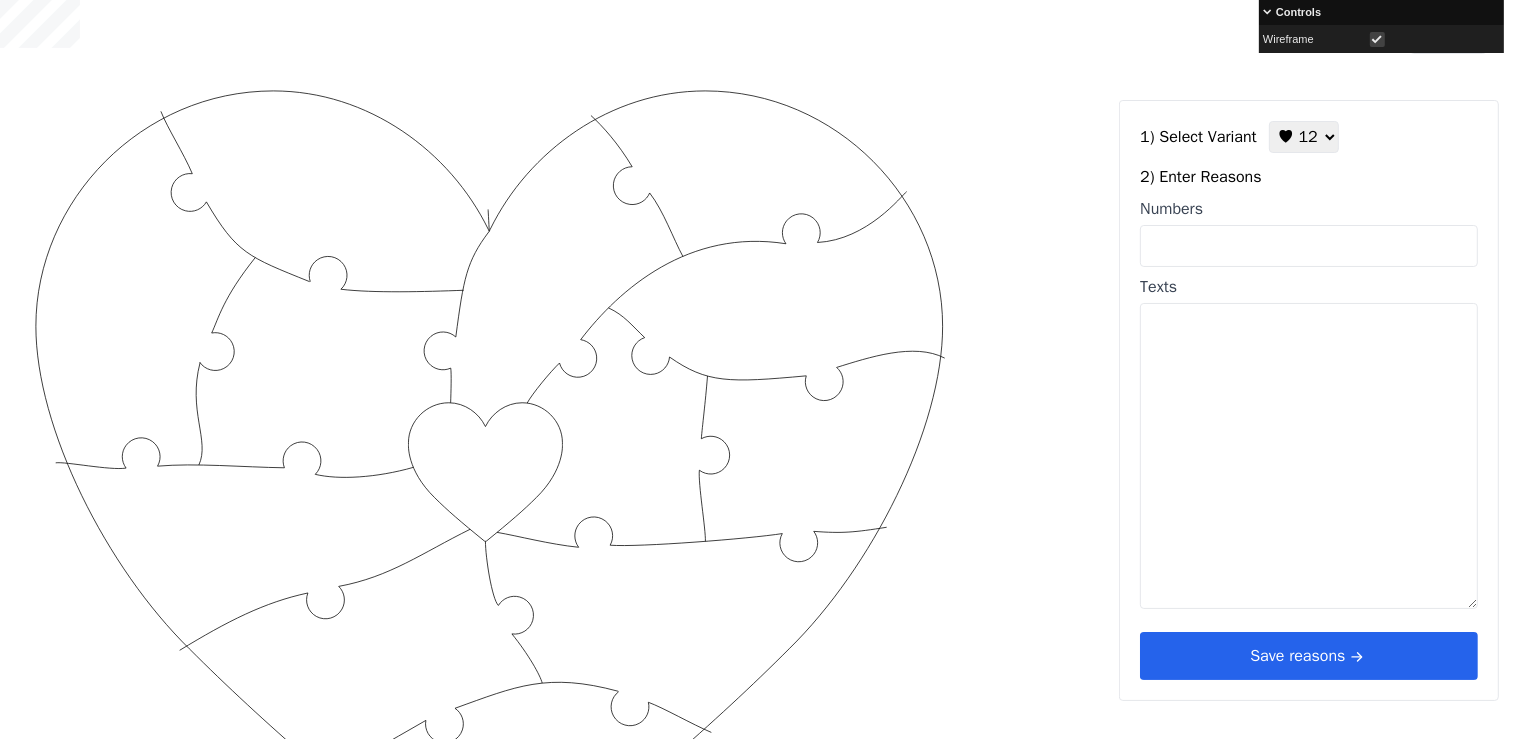 click at bounding box center (1377, 39) 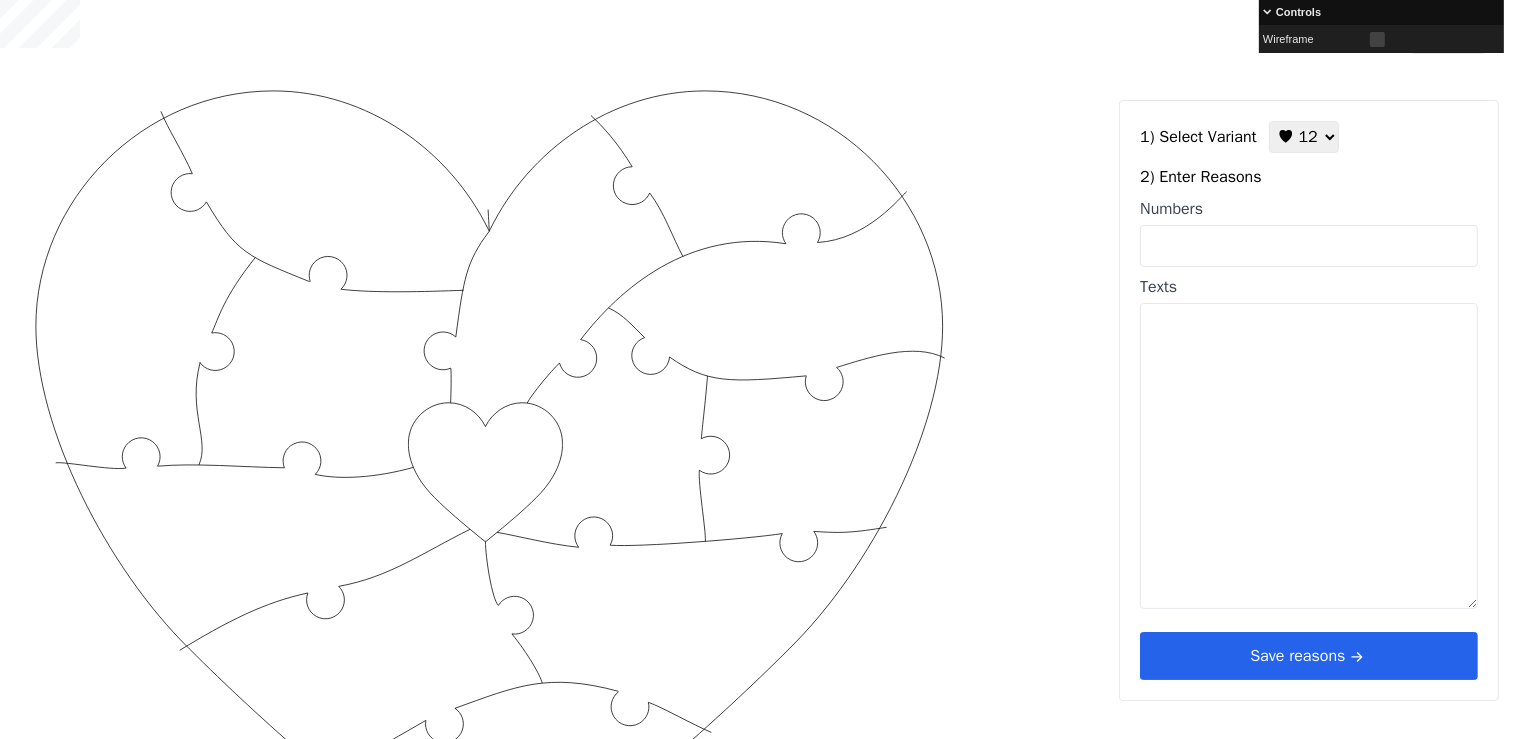 click on "Numbers" at bounding box center (1309, 232) 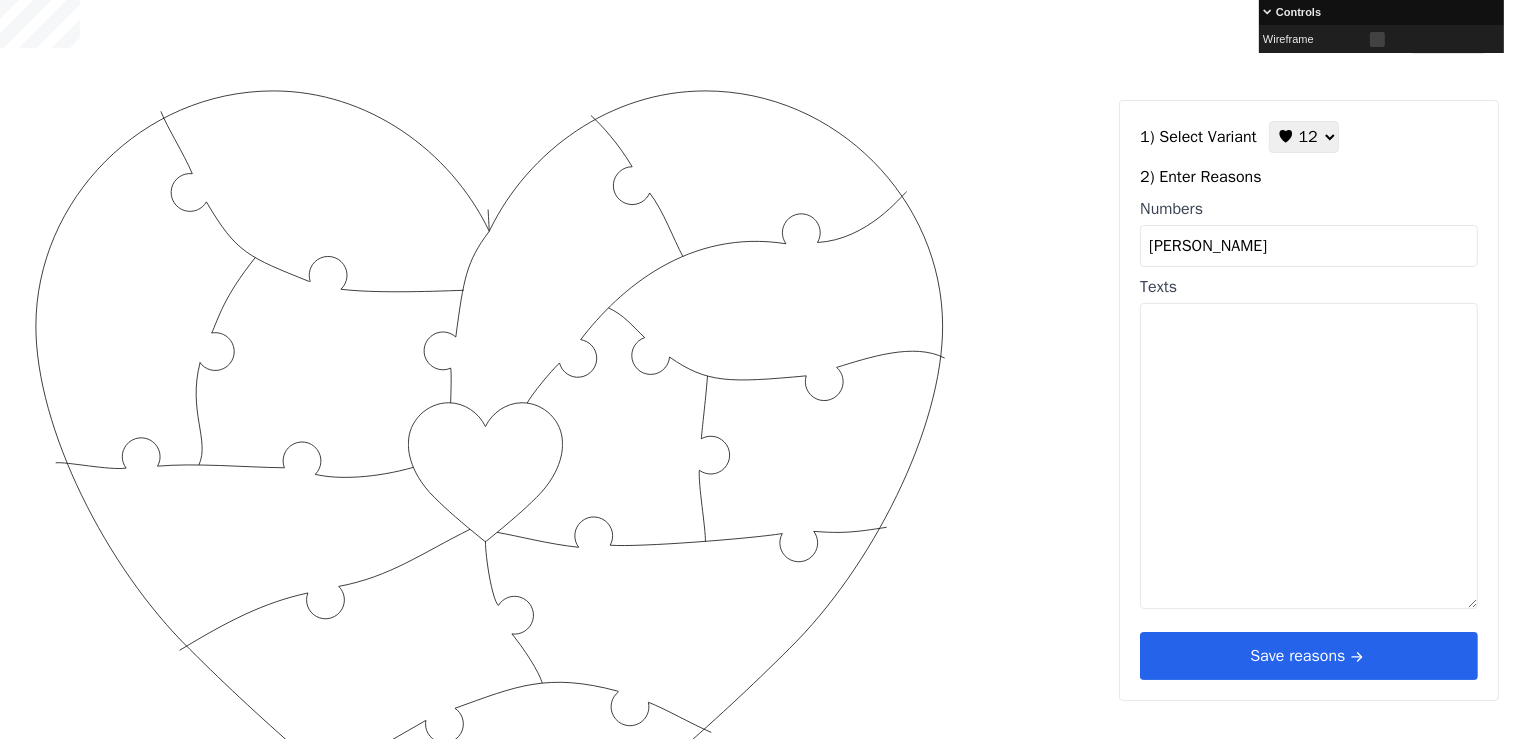 drag, startPoint x: 1178, startPoint y: 251, endPoint x: 1141, endPoint y: 248, distance: 37.12142 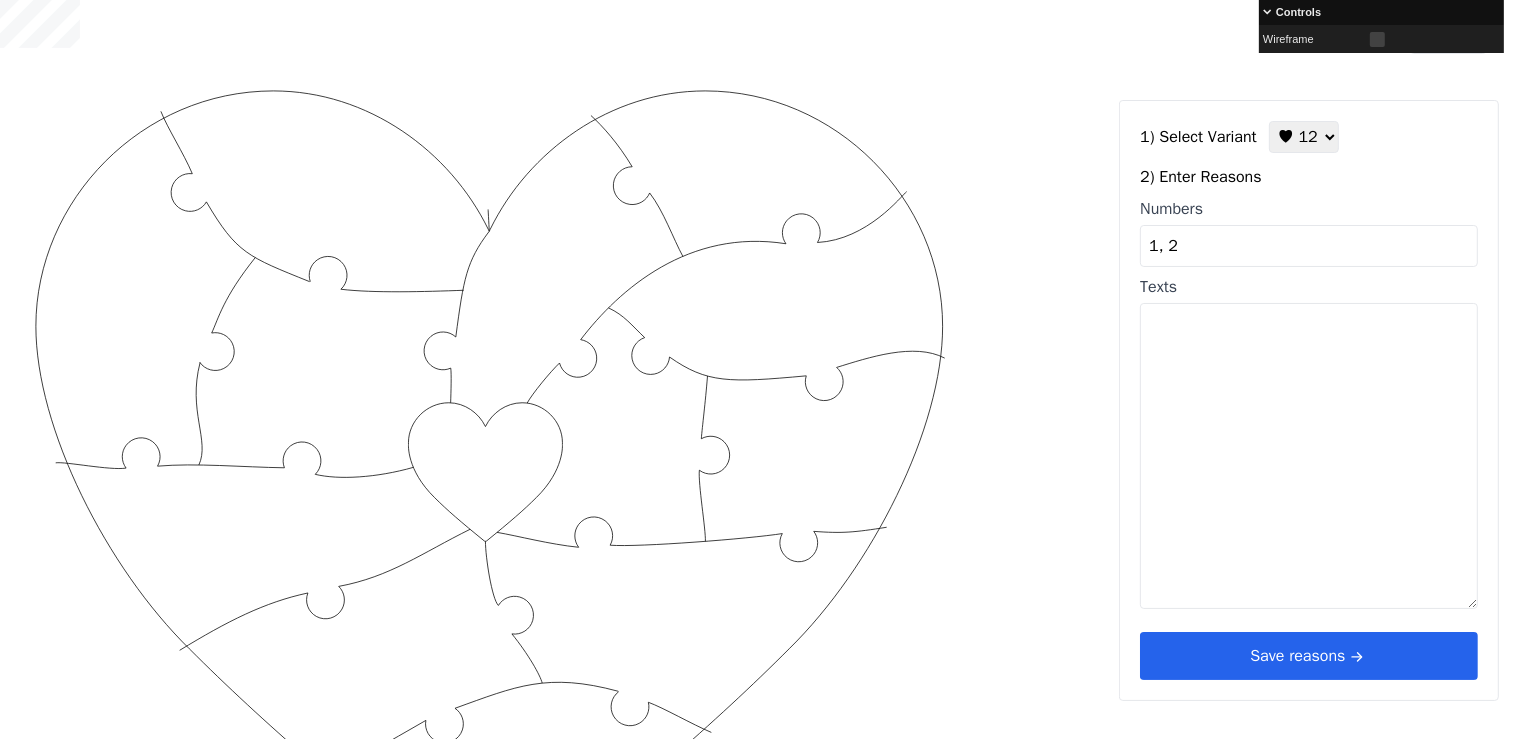 type on "1, 2" 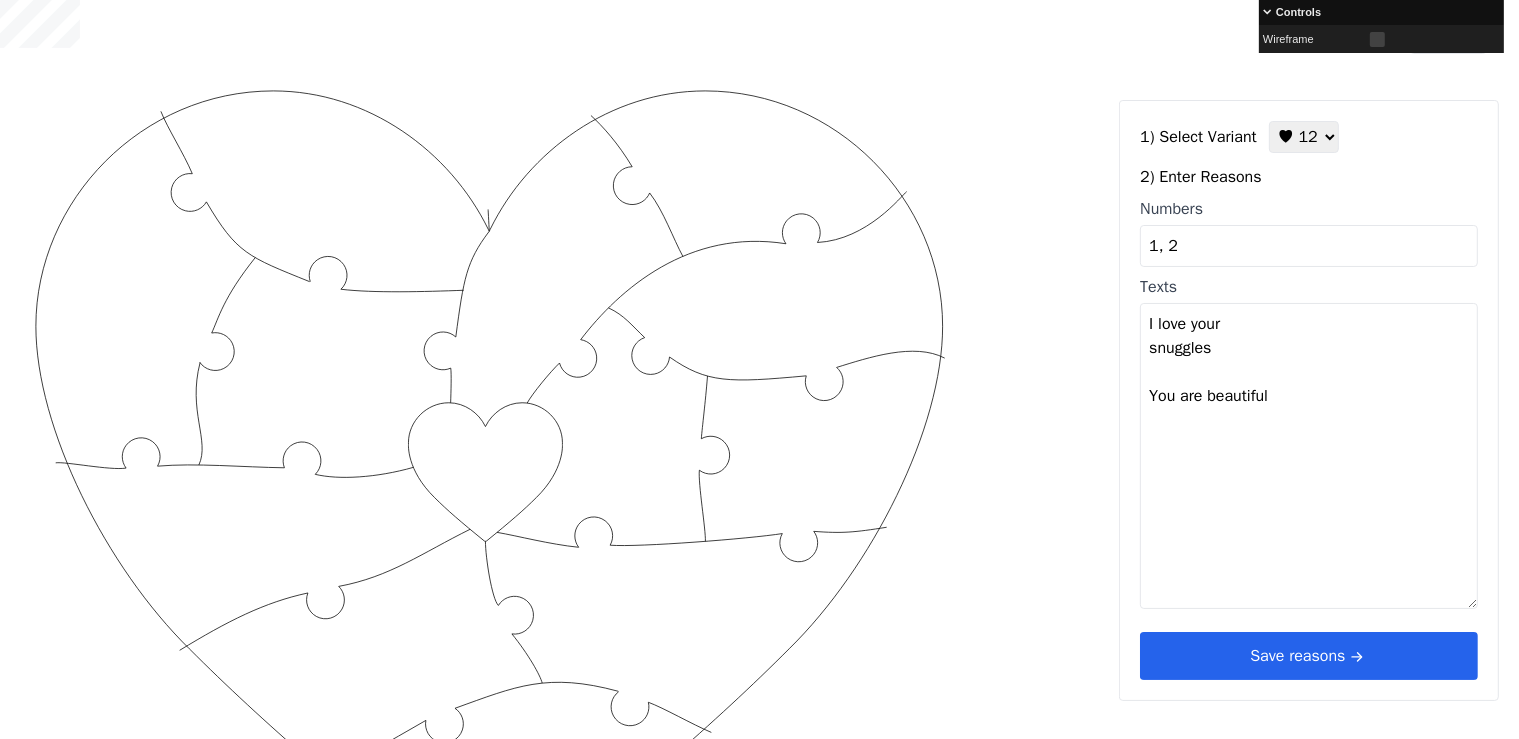 type on "I love your
snuggles
You are
beautiful" 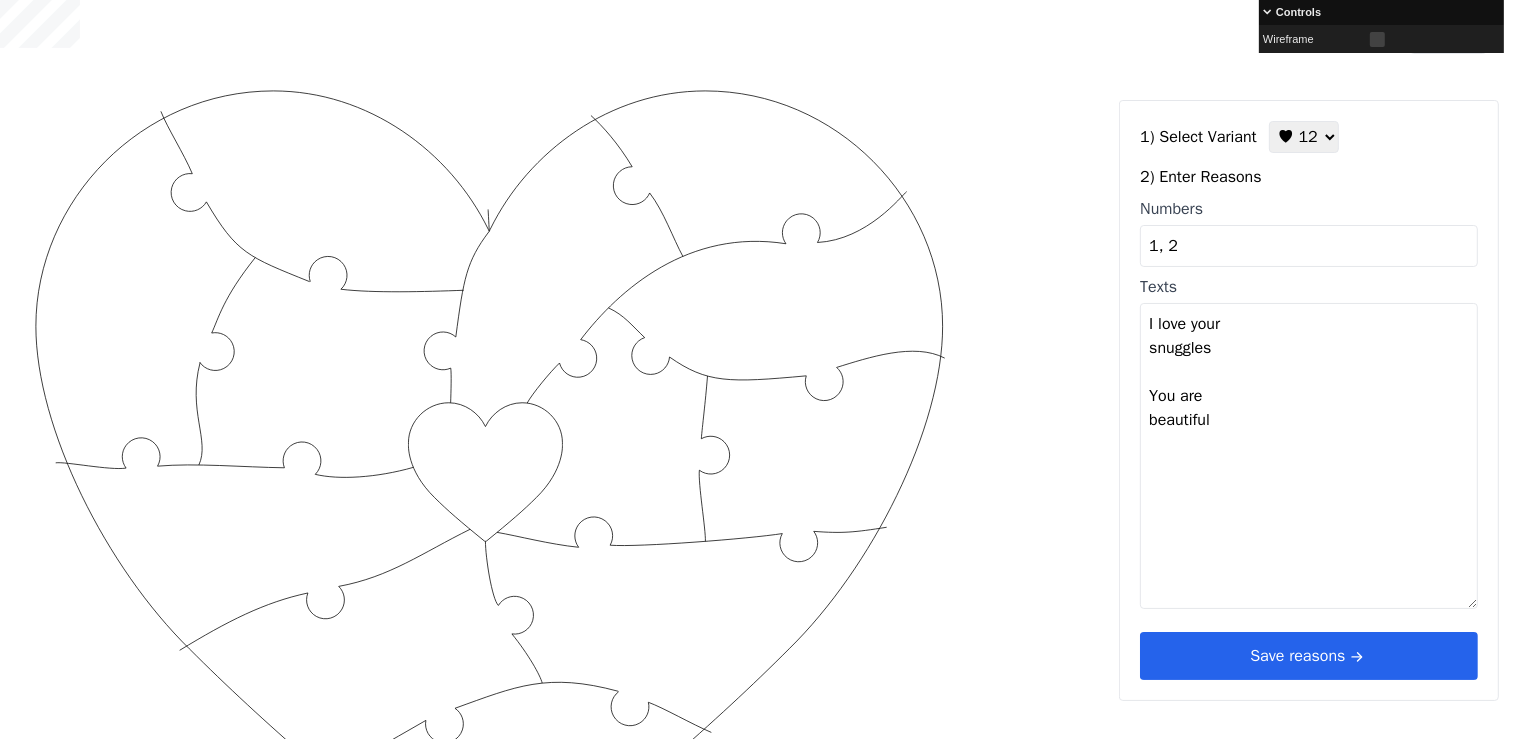 click on "Builder  Usage:  26  mockups  Sign Out  Created with Snap
Created with Snap 1) Select Variant ♥ 12 ♥ 18 ♥ 28 ♥ 40 ♥ 50 ♥ 60 ♥ 70 2) Enter Reasons  Numbers  1, 2  Texts  I love your
snuggles
You are
beautiful  Save reasons
Controls Wireframe" at bounding box center [759, 53] 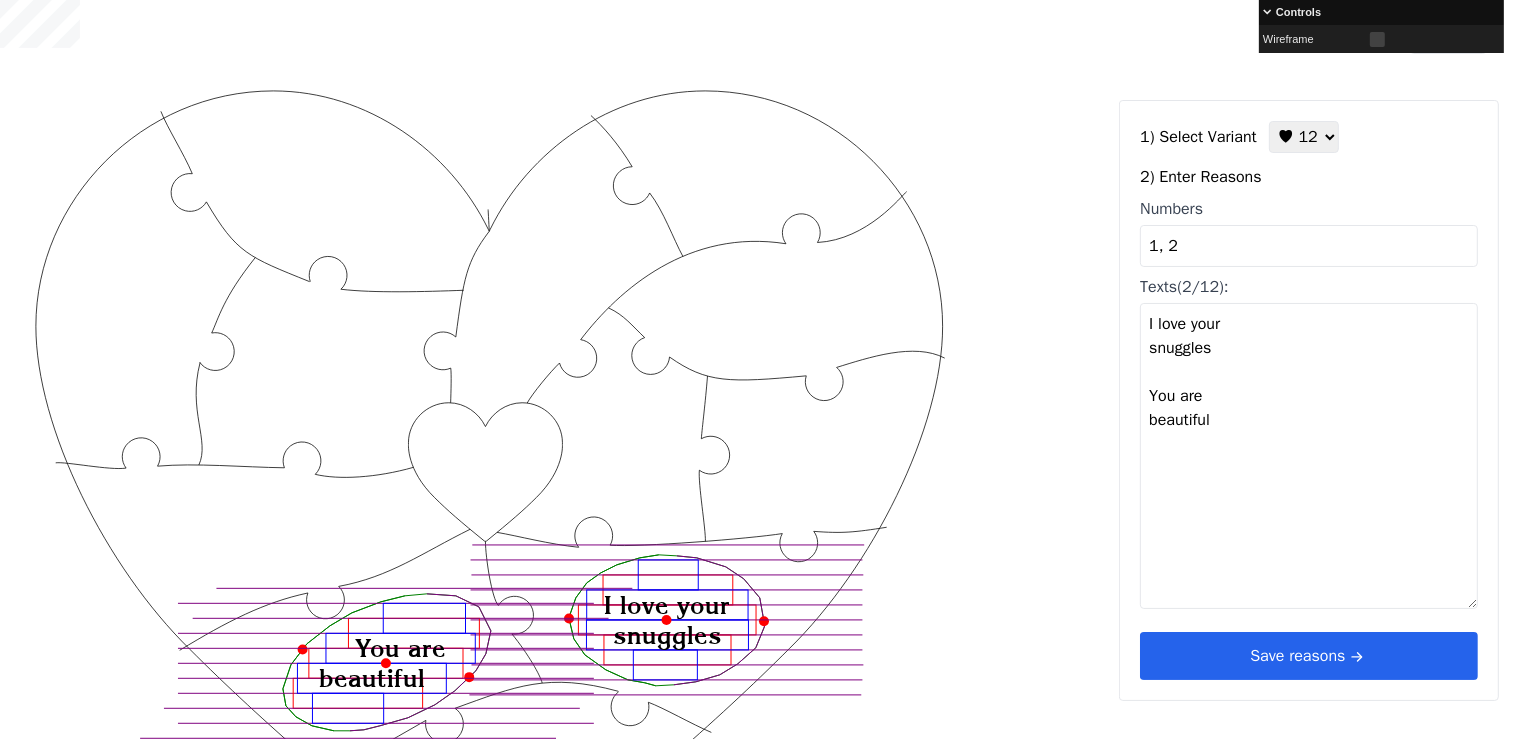 click at bounding box center (1377, 39) 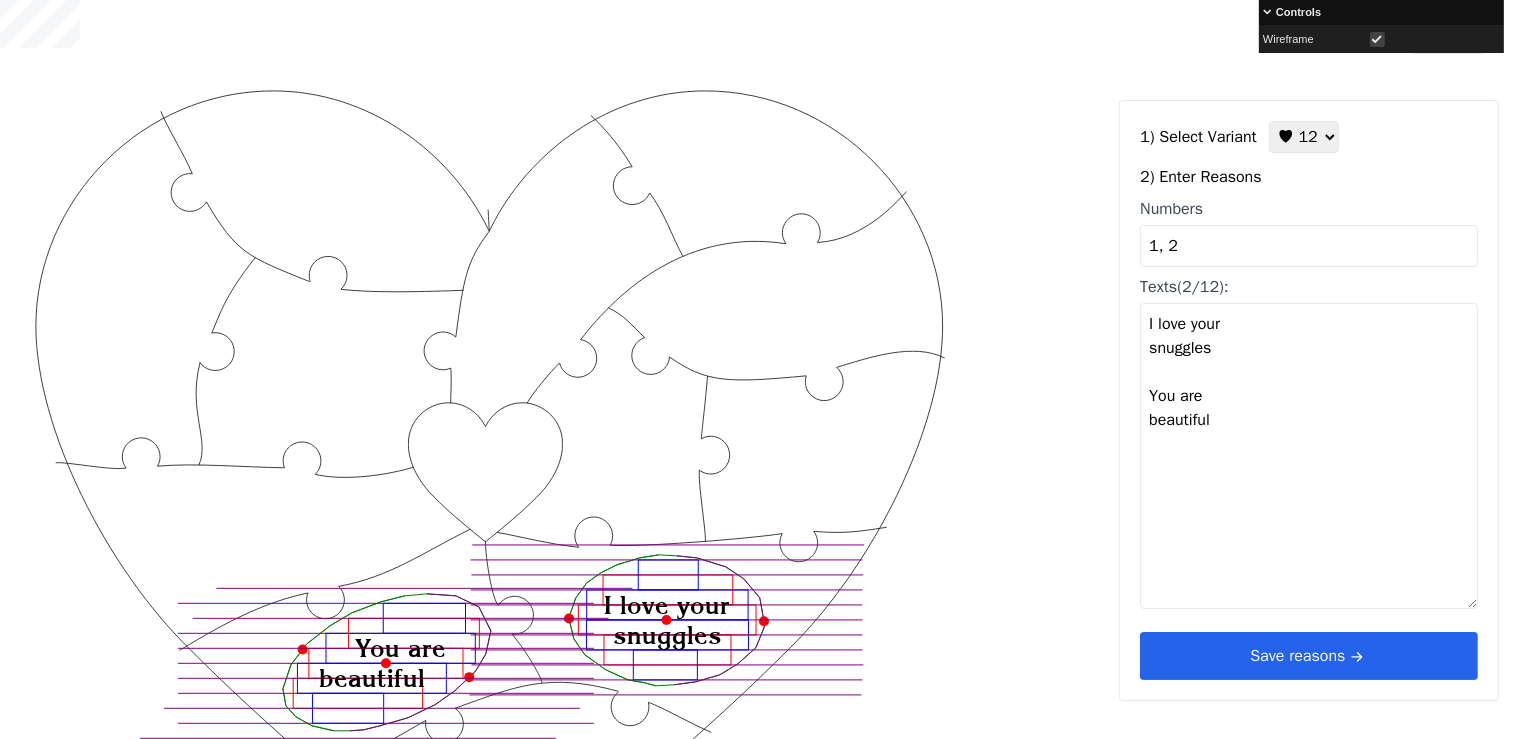 click on "Created with Snap
Created with Snap Created with Snap I love your snuggles Created with Snap You are beautiful" 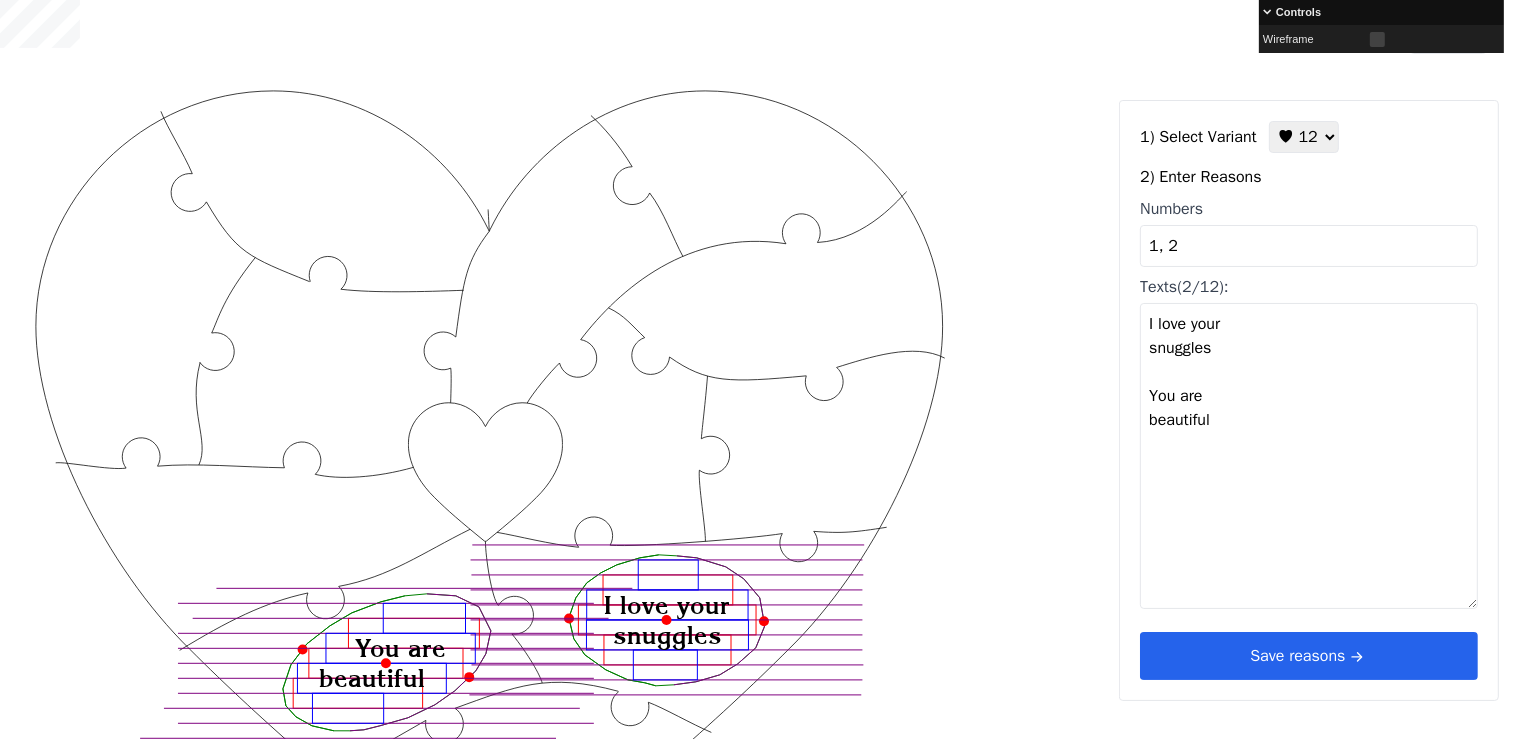drag, startPoint x: 598, startPoint y: 278, endPoint x: 593, endPoint y: 287, distance: 10.29563 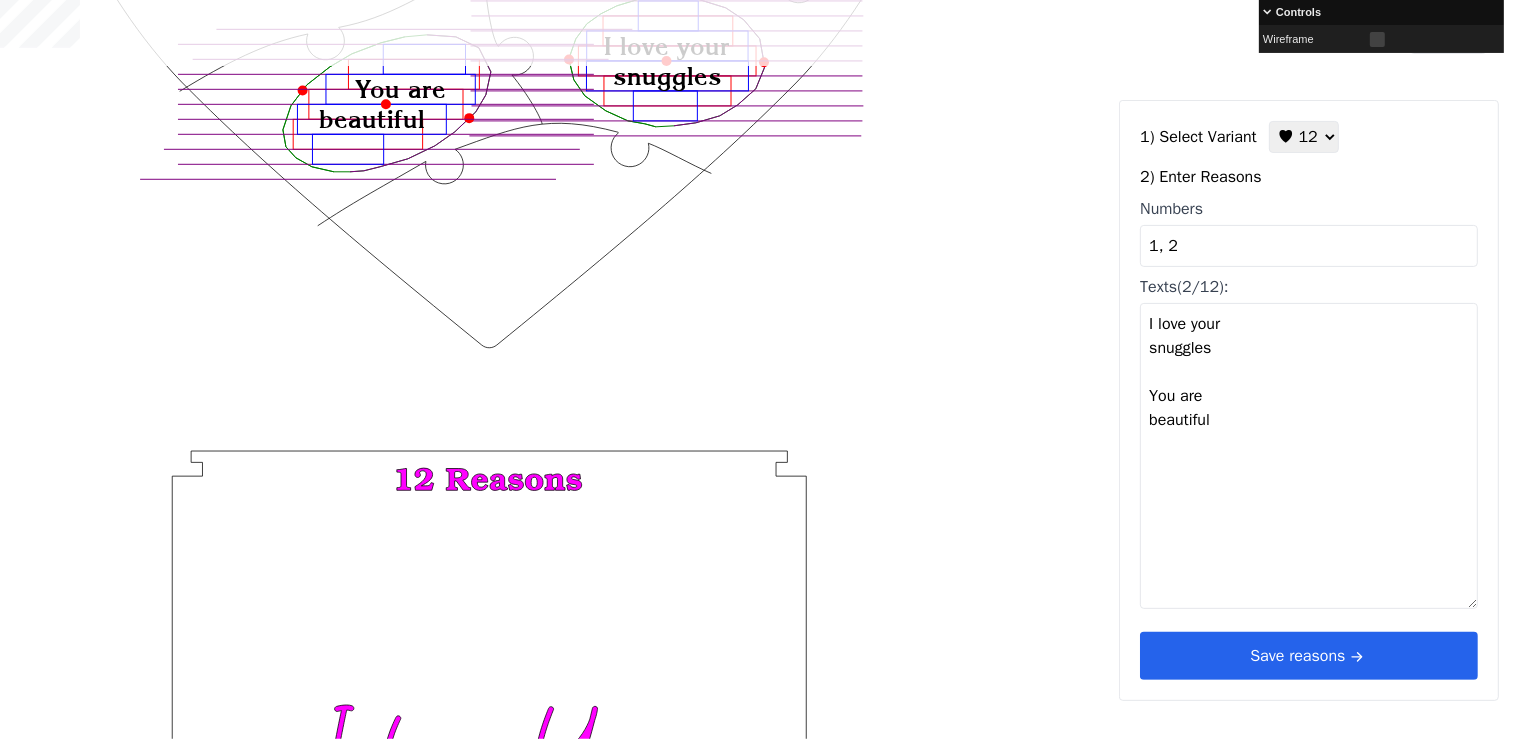 scroll, scrollTop: 680, scrollLeft: 0, axis: vertical 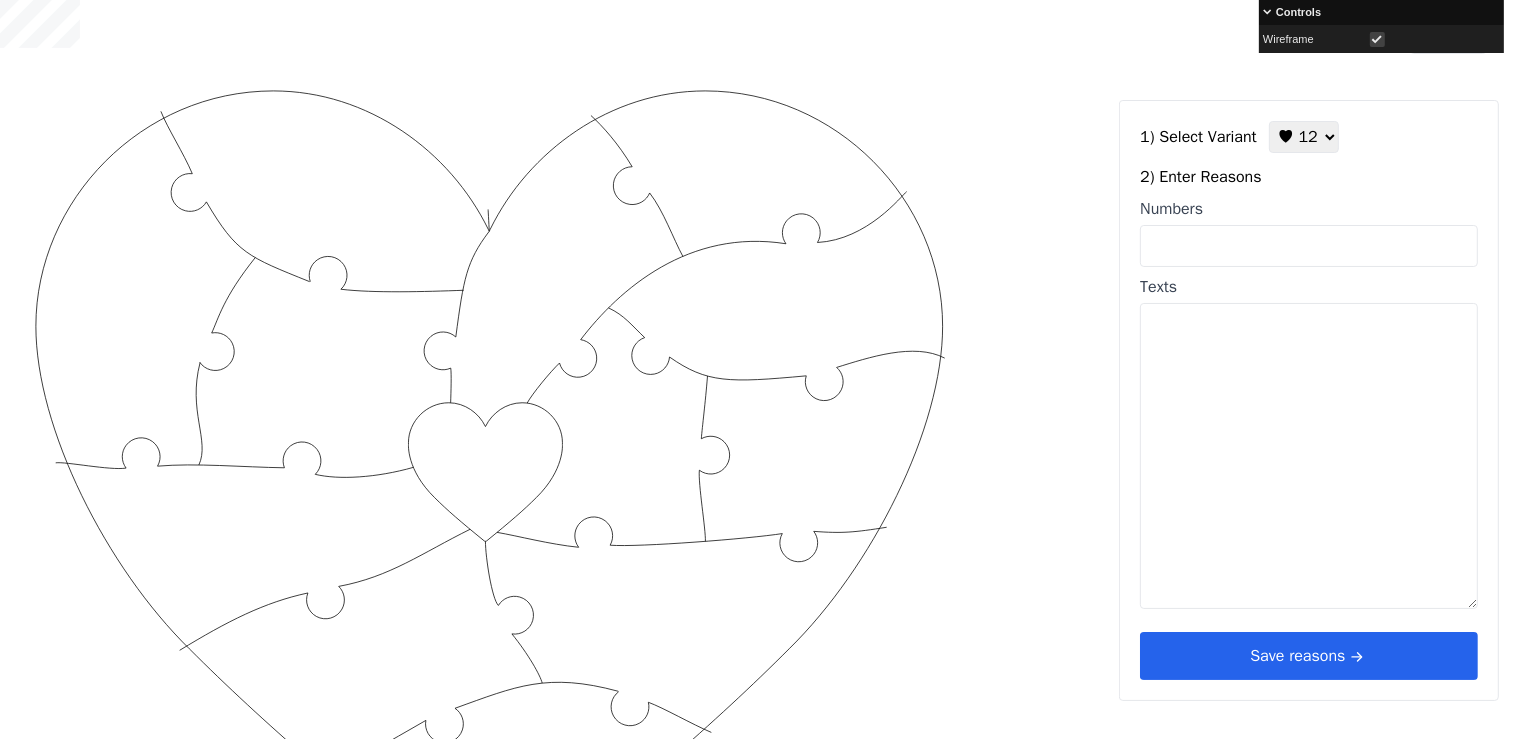 click at bounding box center (1377, 39) 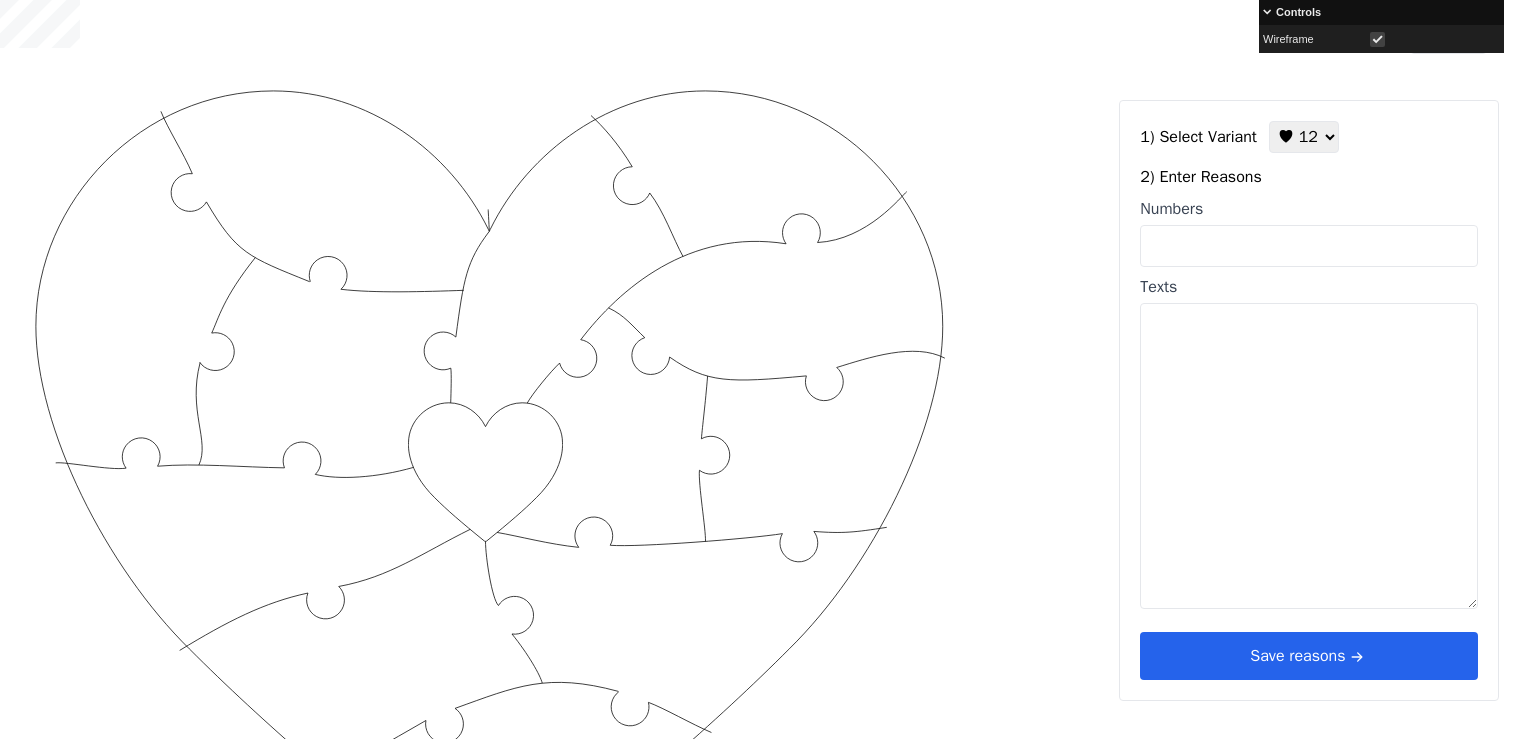 scroll, scrollTop: 0, scrollLeft: 0, axis: both 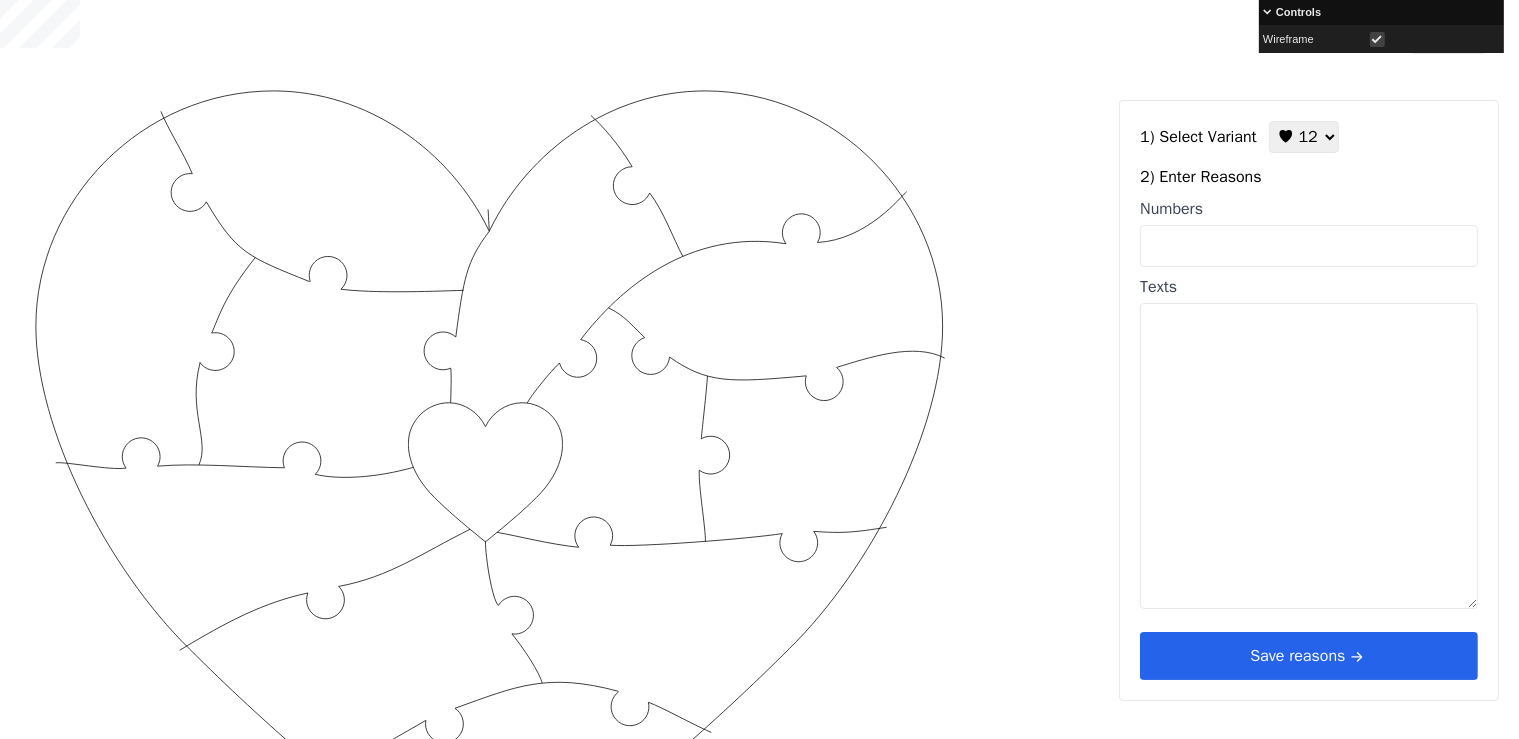 click at bounding box center [1377, 39] 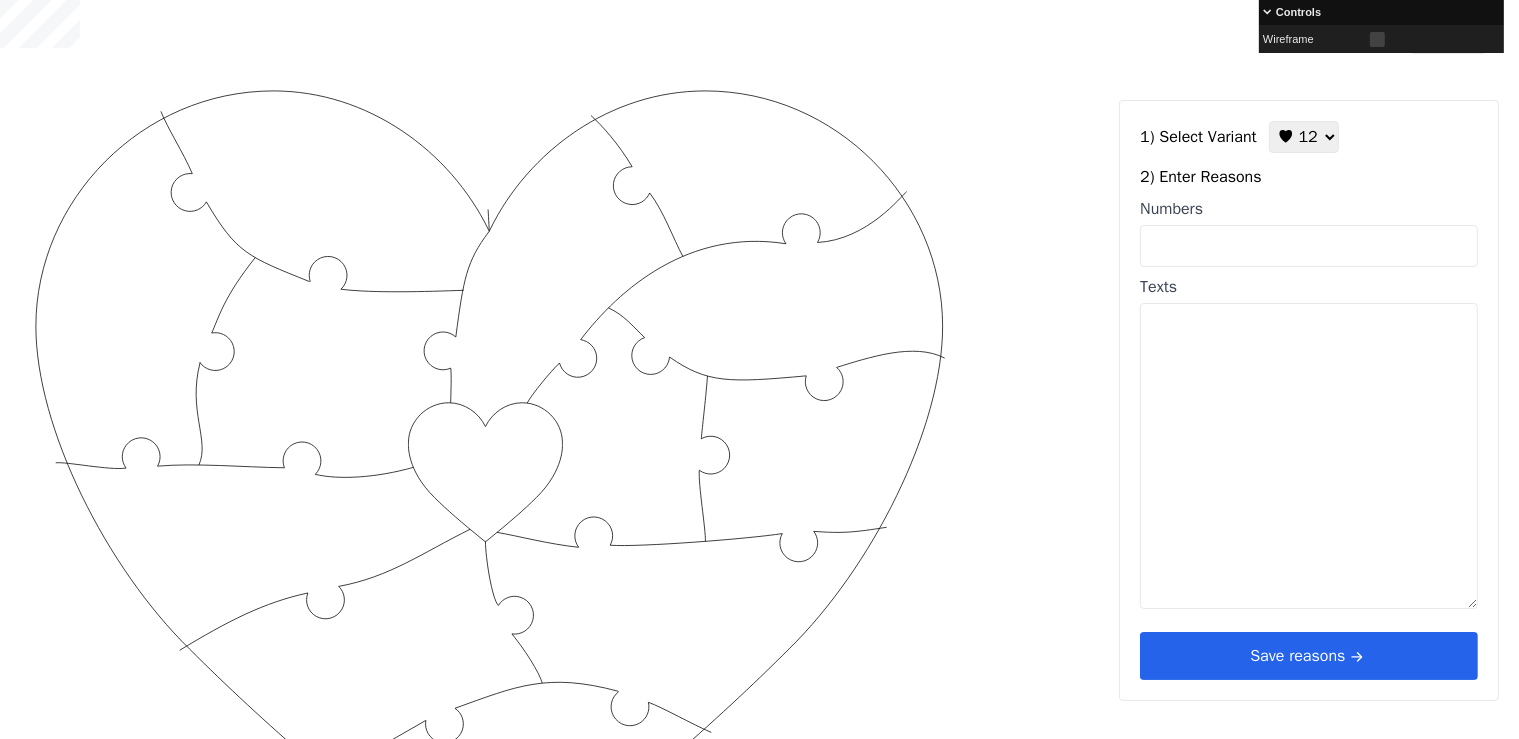 click on "Controls" at bounding box center (1381, 12) 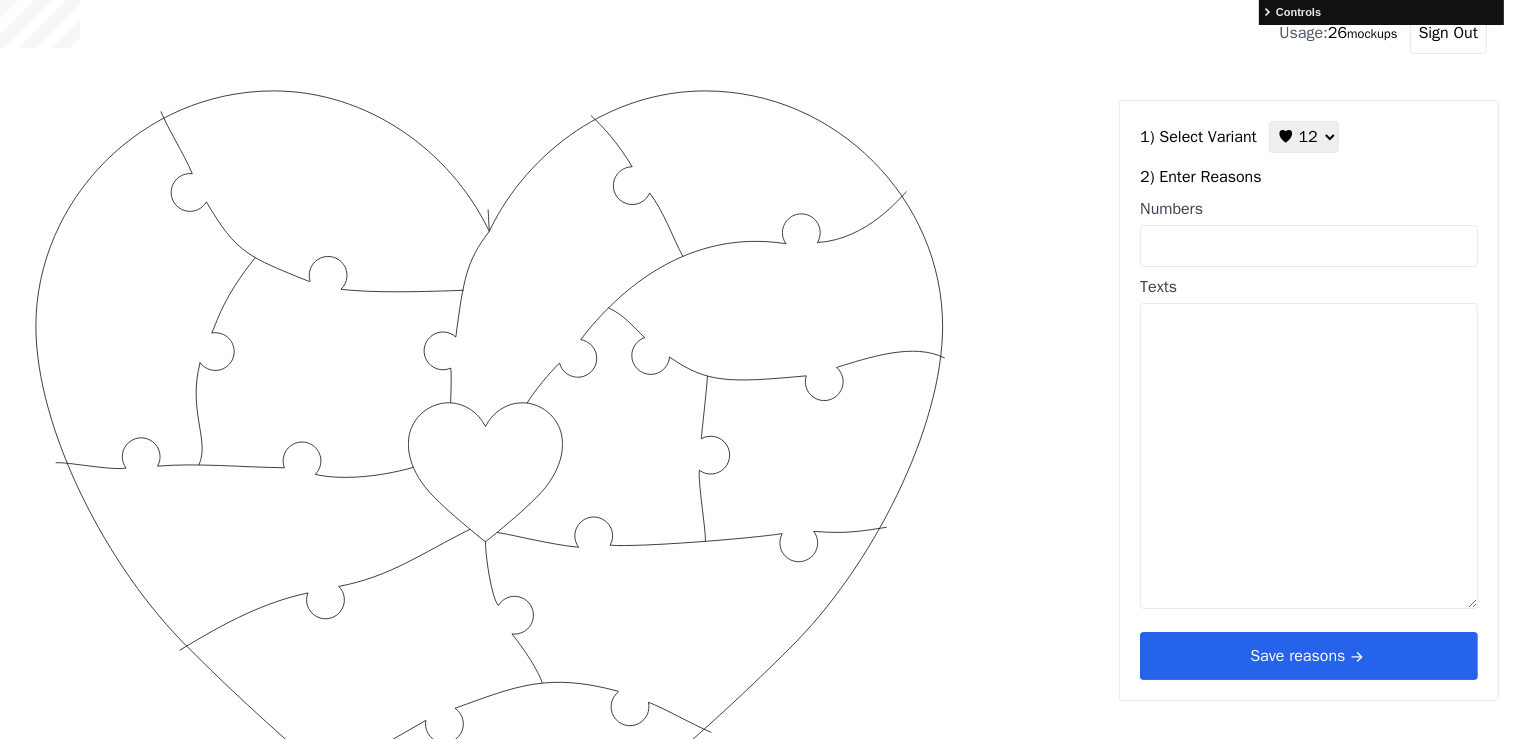 click on "Controls" at bounding box center (1381, 12) 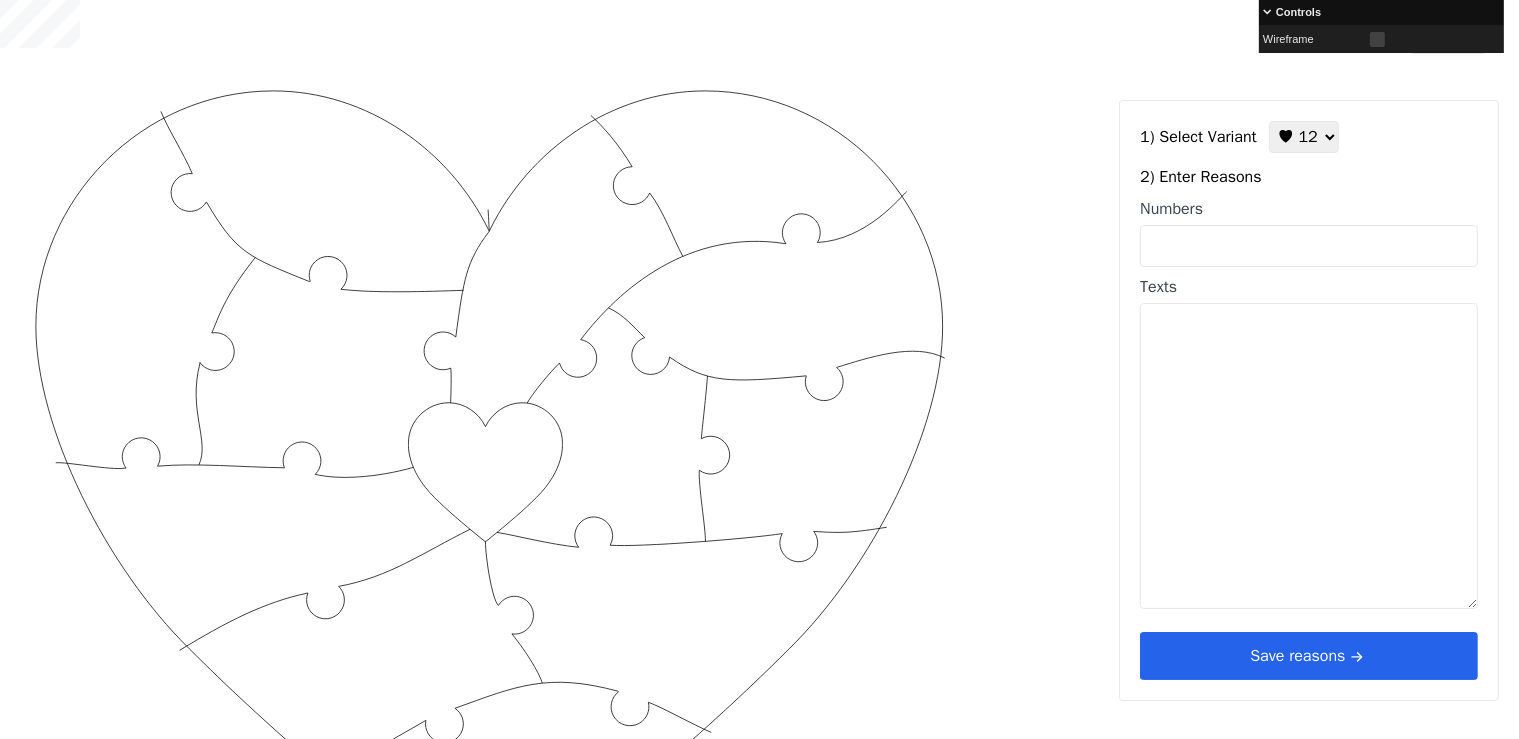 click 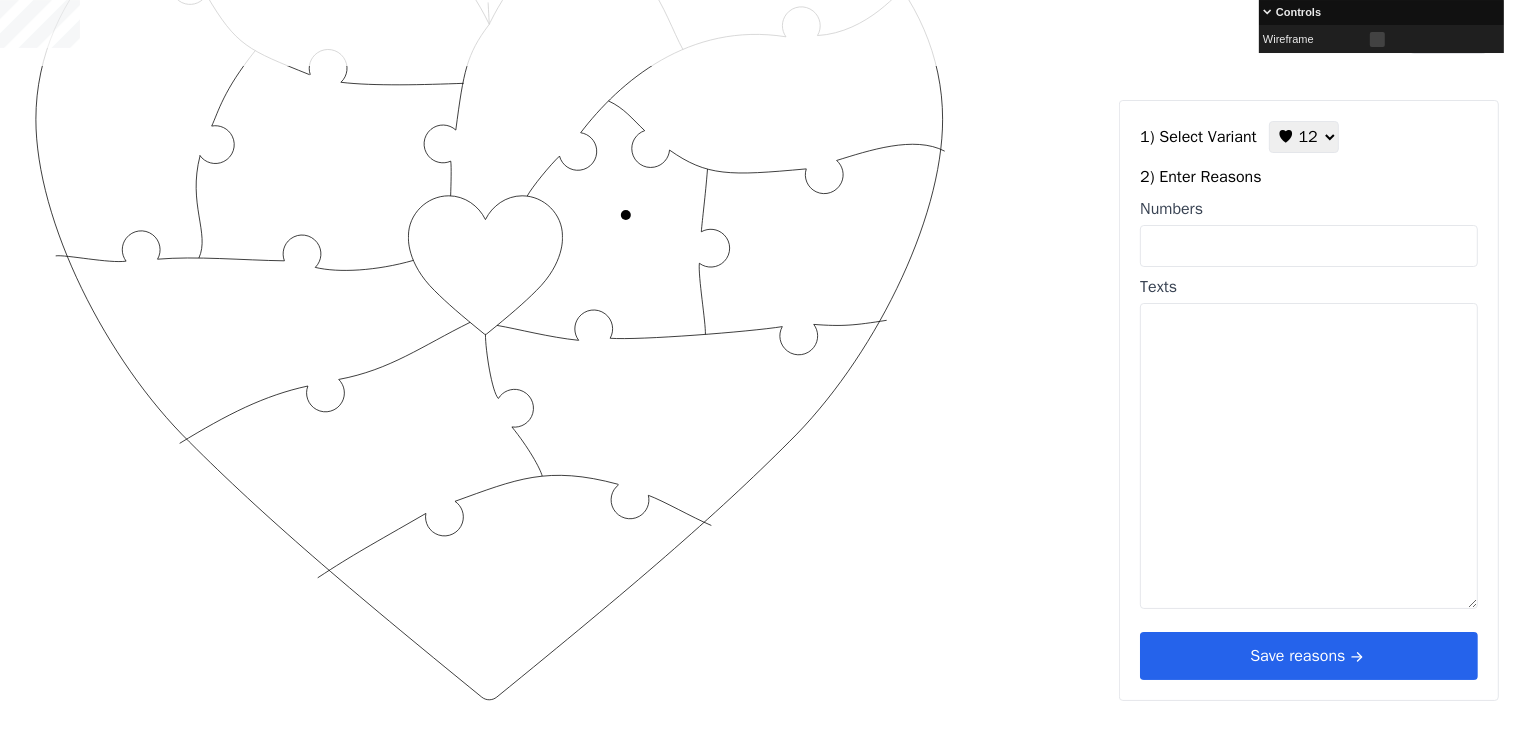 scroll, scrollTop: 105, scrollLeft: 0, axis: vertical 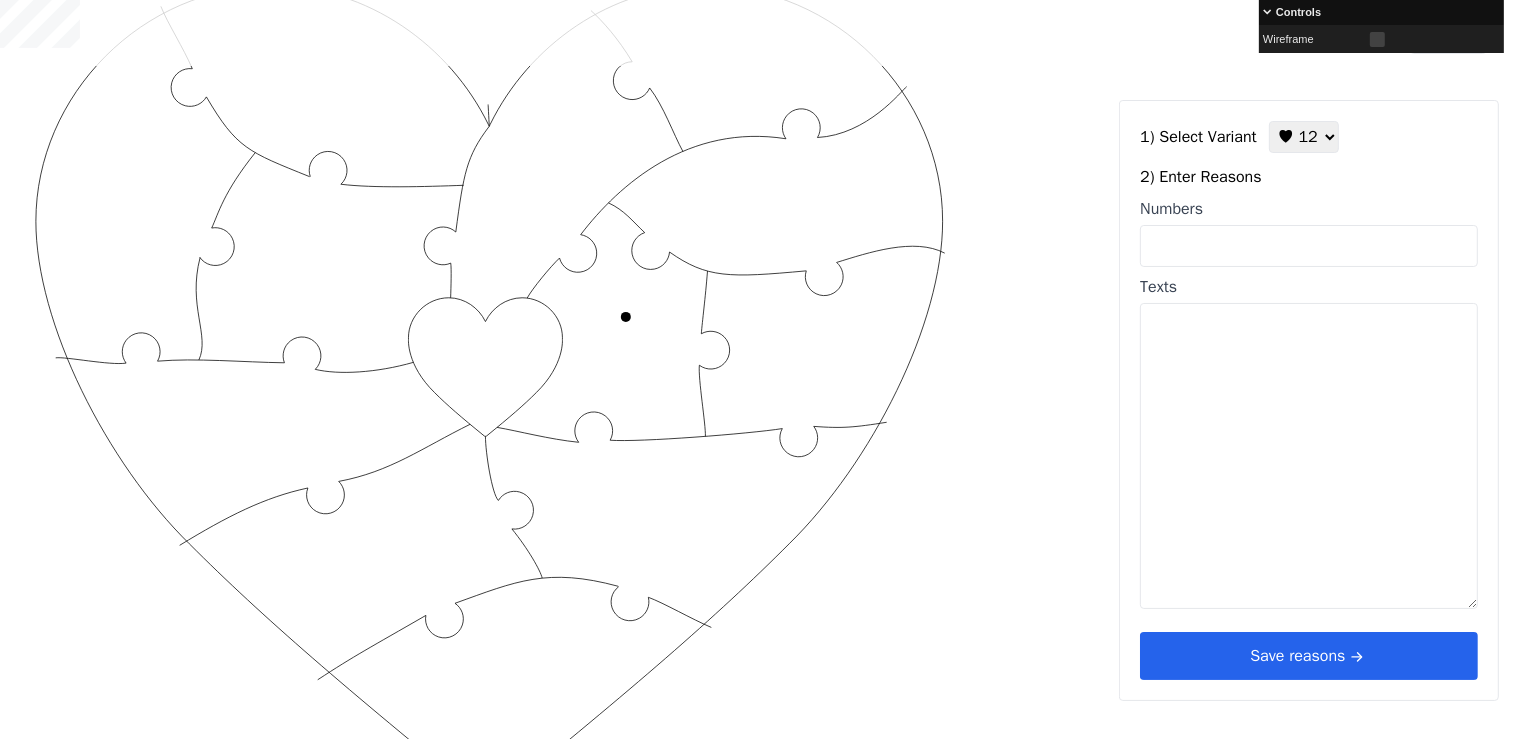 click 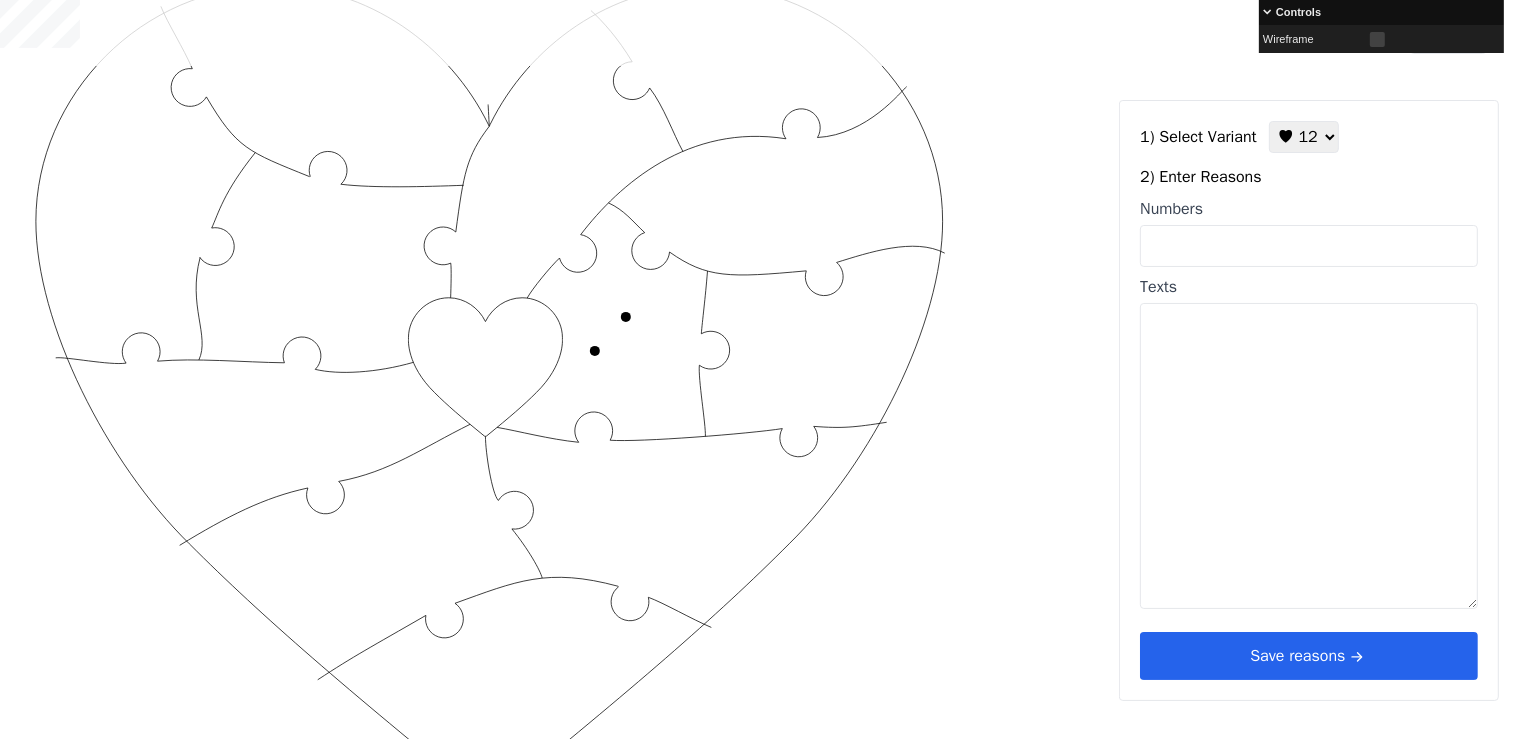drag, startPoint x: 580, startPoint y: 382, endPoint x: 629, endPoint y: 402, distance: 52.924473 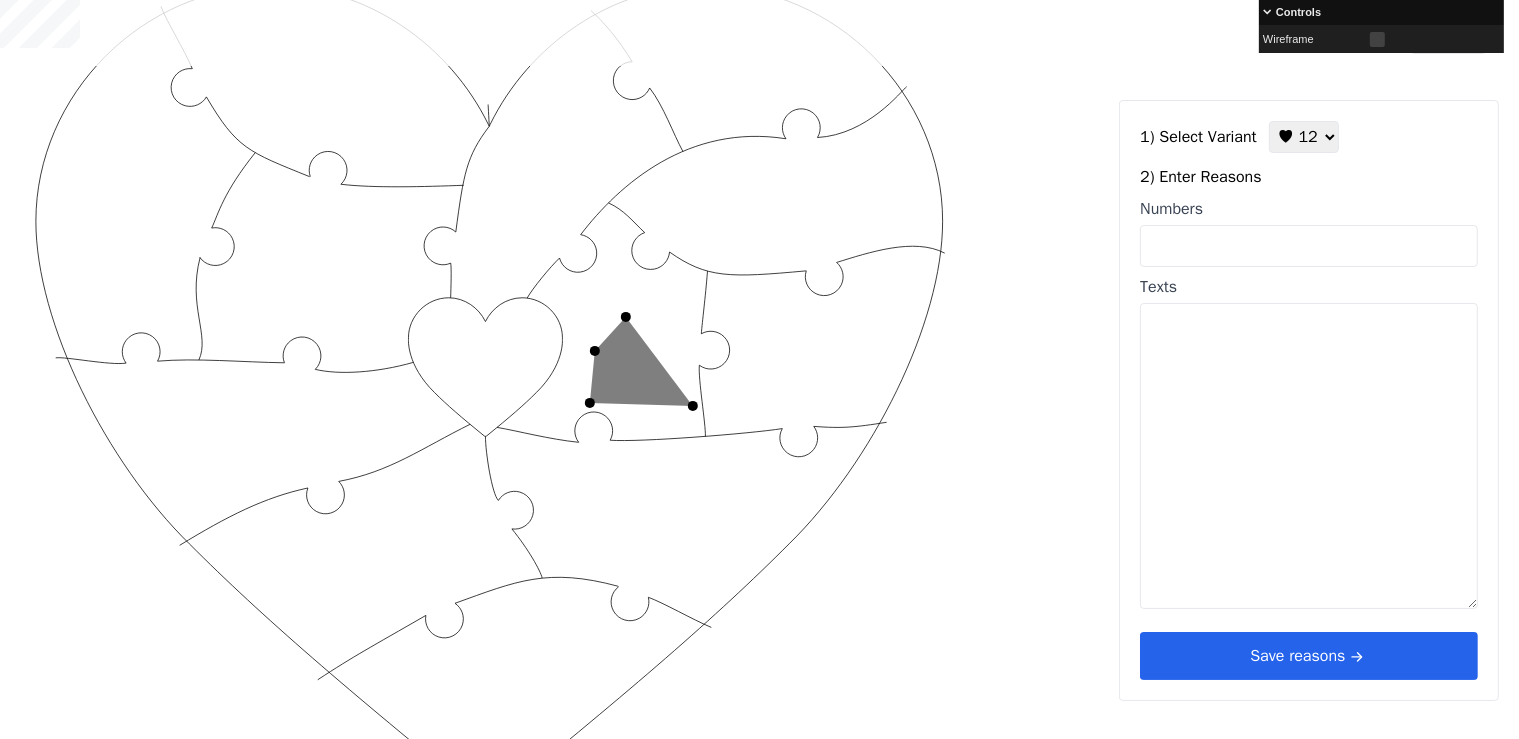 click 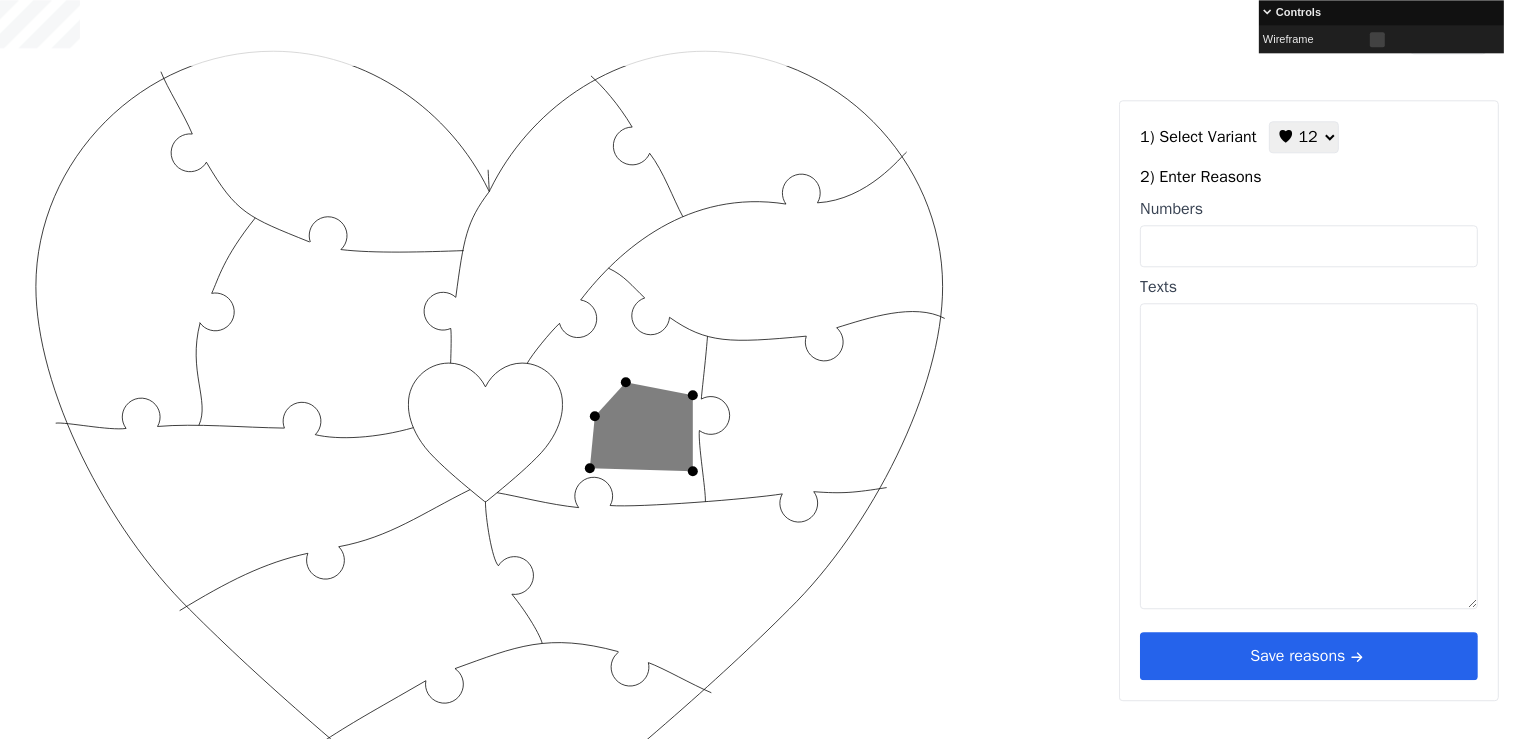 scroll, scrollTop: 0, scrollLeft: 0, axis: both 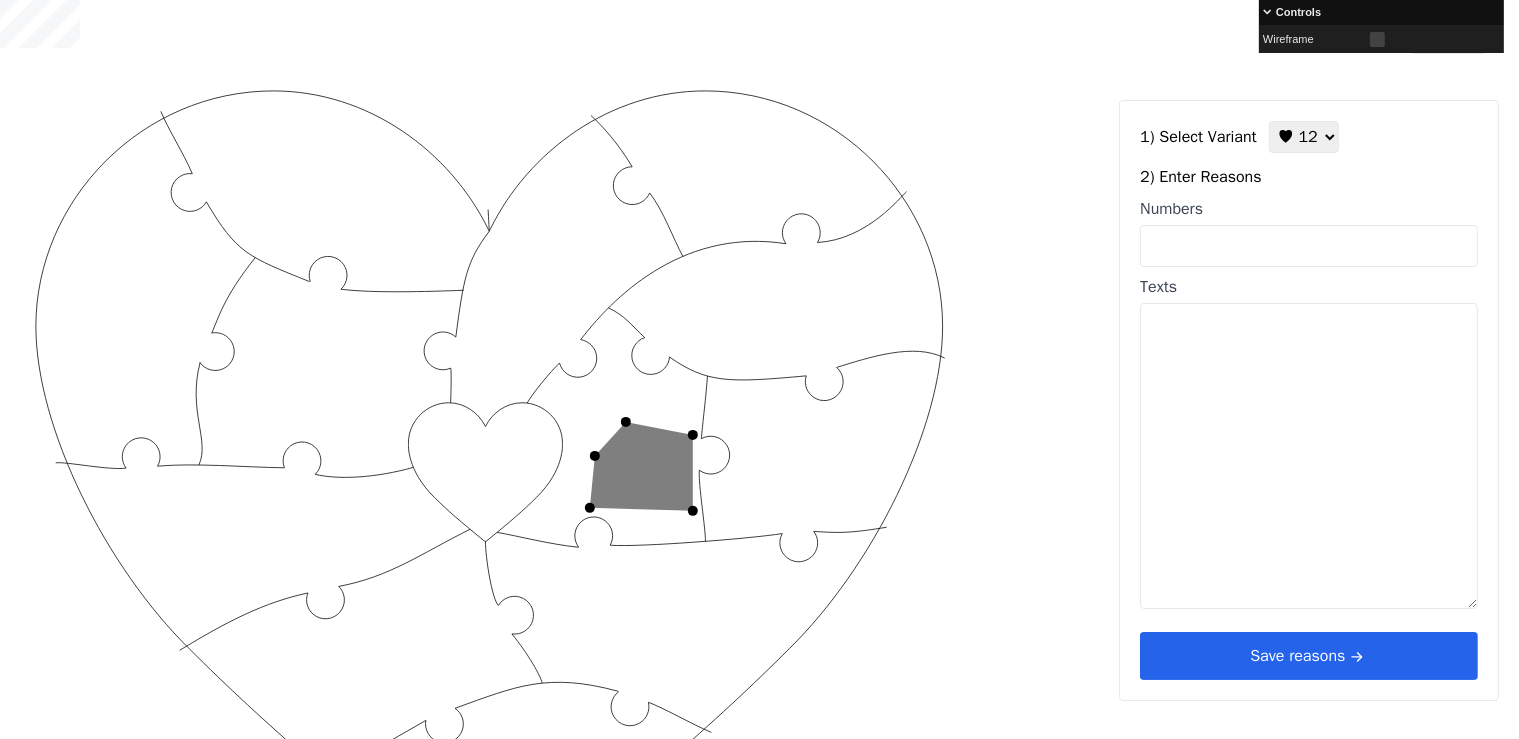 click on "Wireframe" at bounding box center [1316, 39] 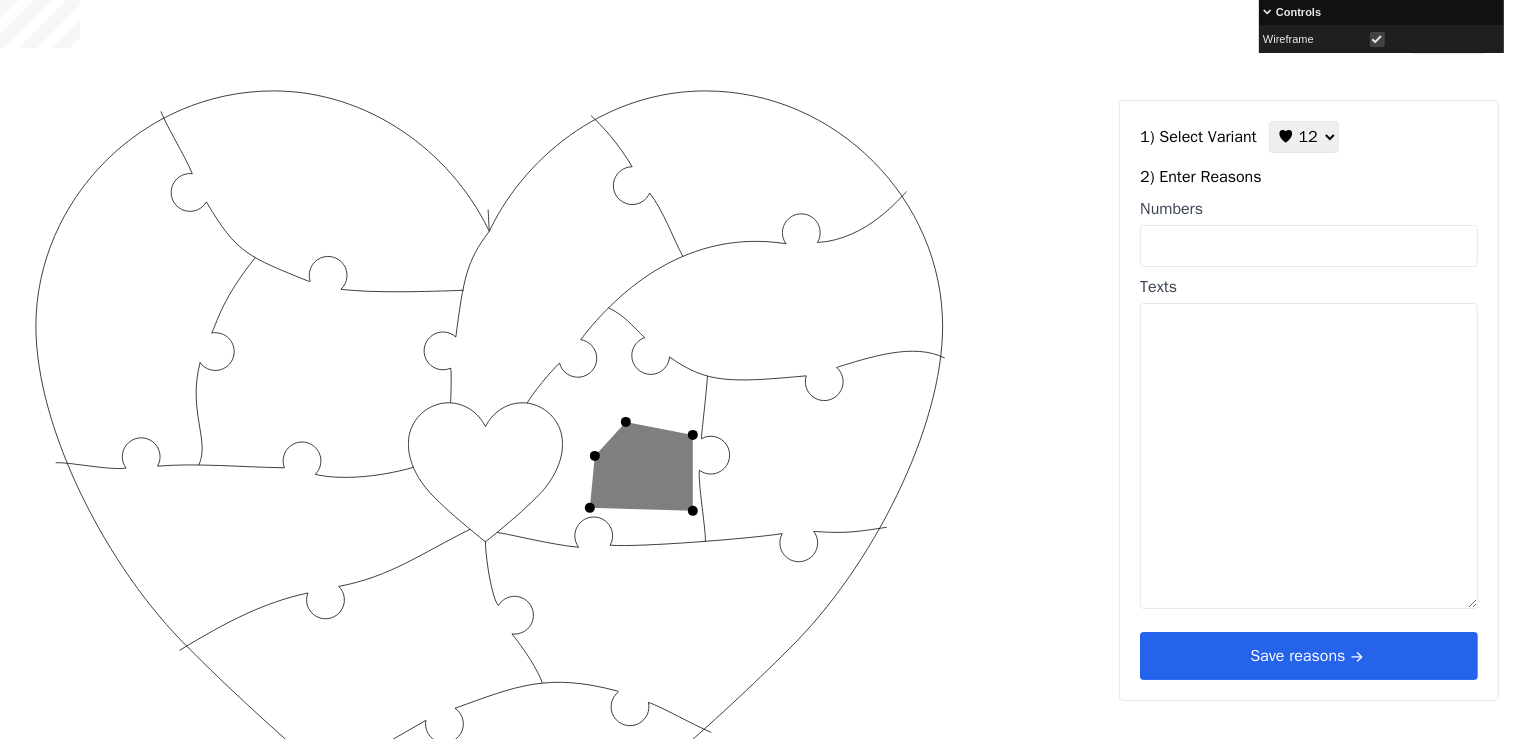 click 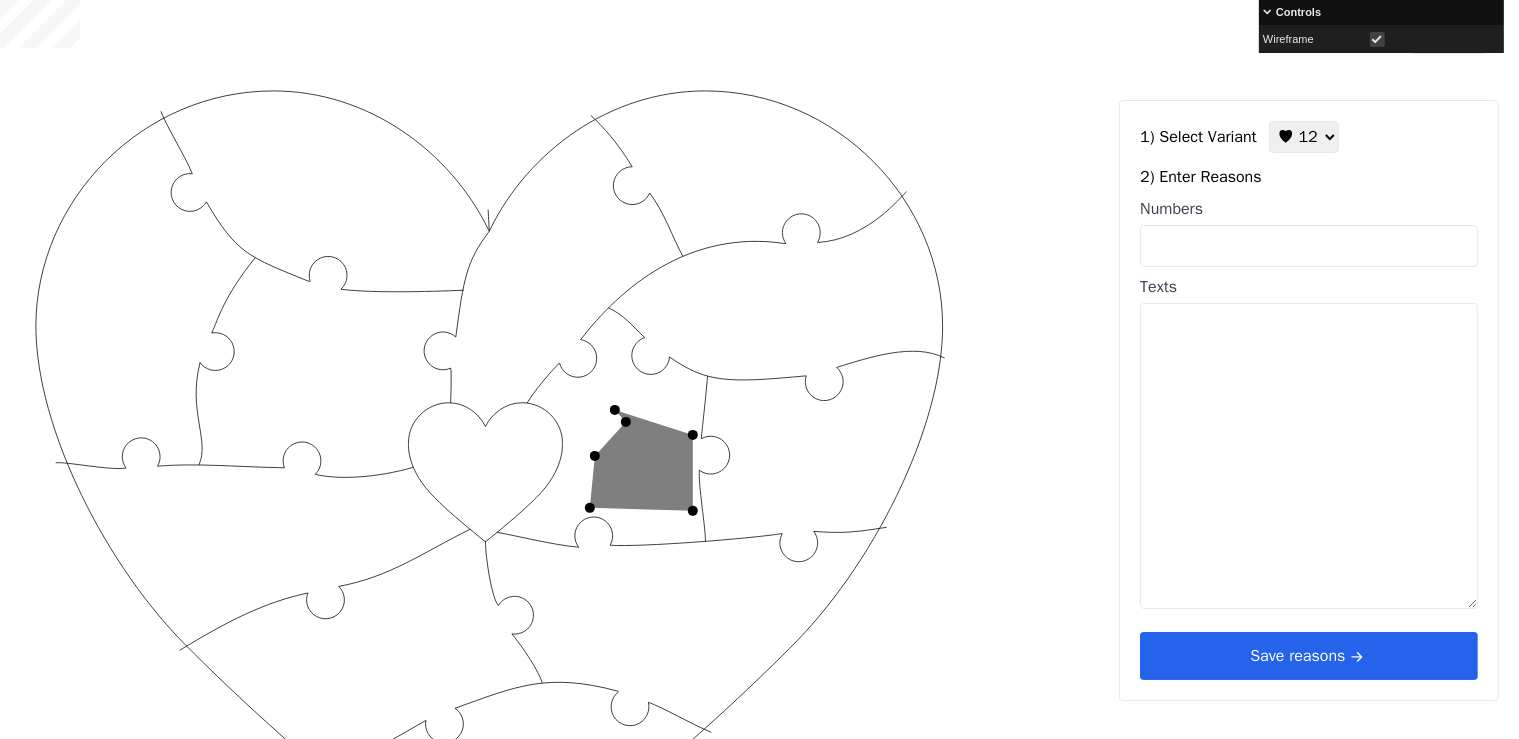 drag, startPoint x: 594, startPoint y: 414, endPoint x: 587, endPoint y: 425, distance: 13.038404 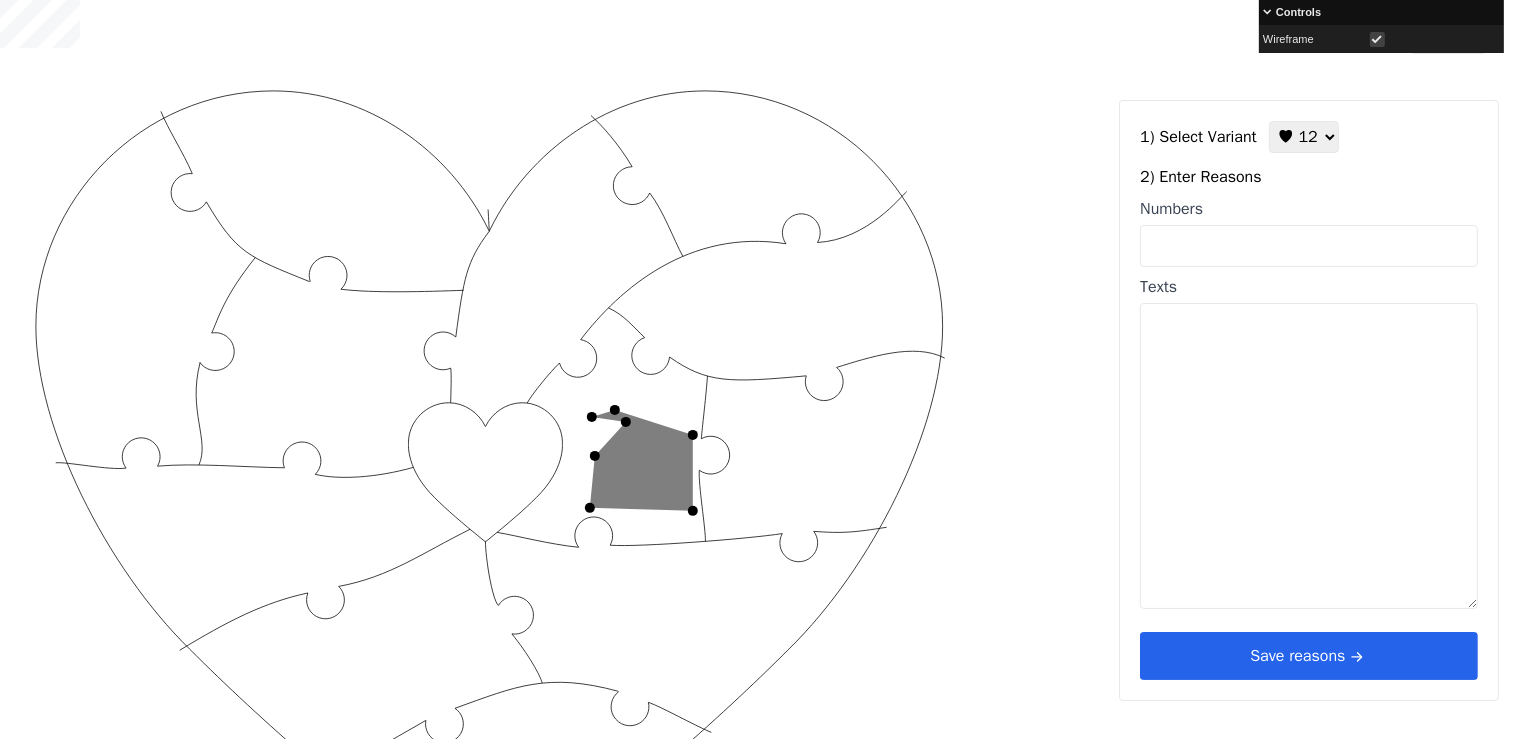 drag, startPoint x: 586, startPoint y: 440, endPoint x: 581, endPoint y: 456, distance: 16.763054 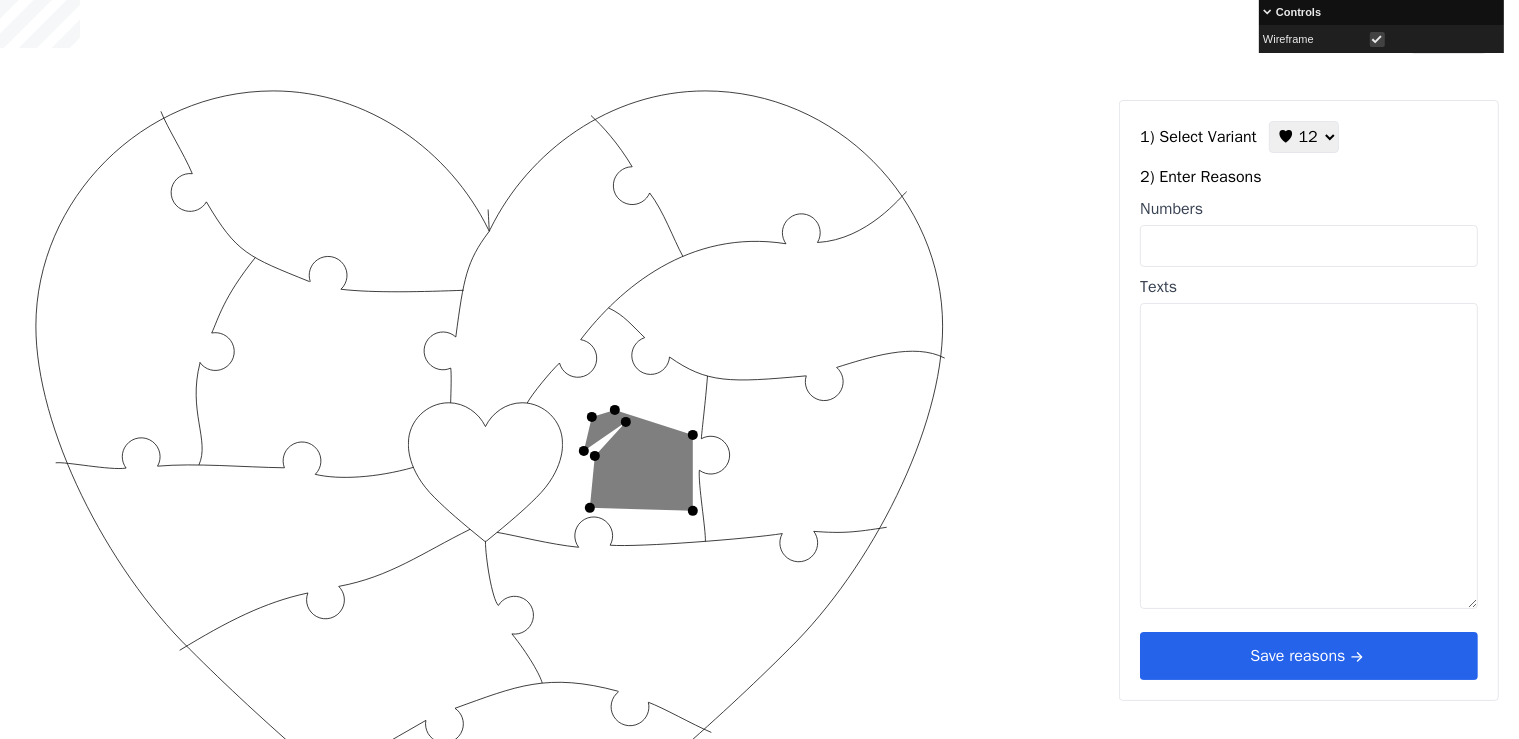 drag, startPoint x: 579, startPoint y: 463, endPoint x: 577, endPoint y: 478, distance: 15.132746 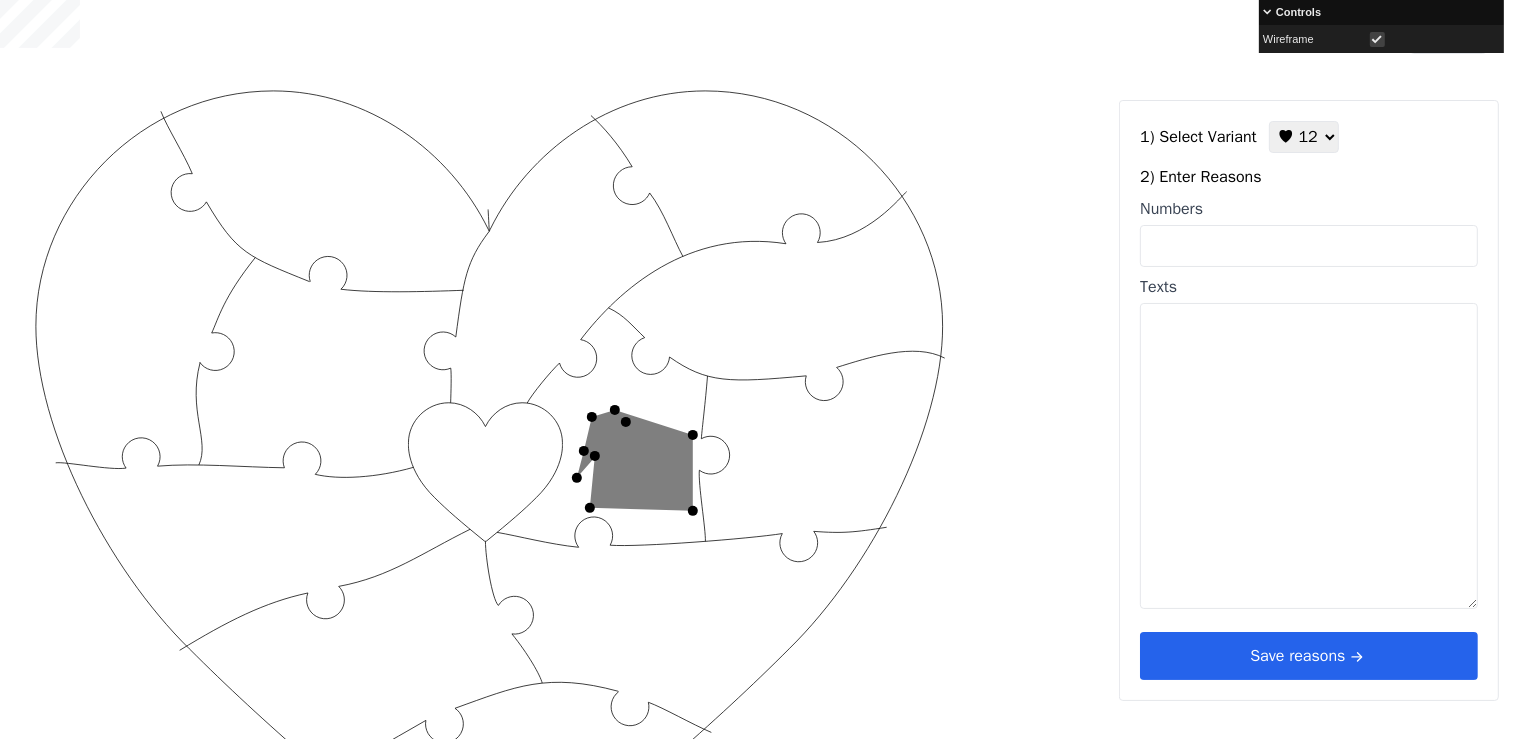 click 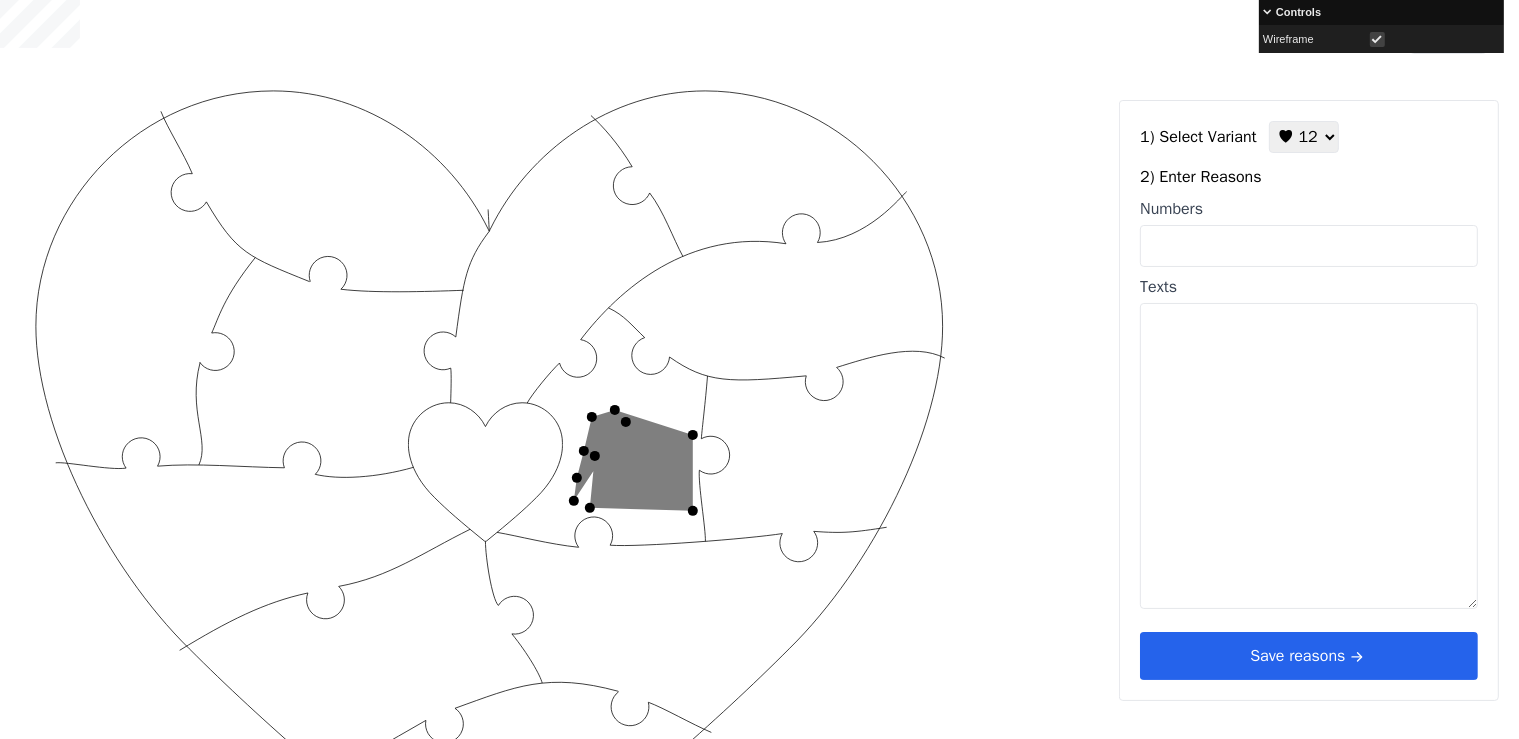 click 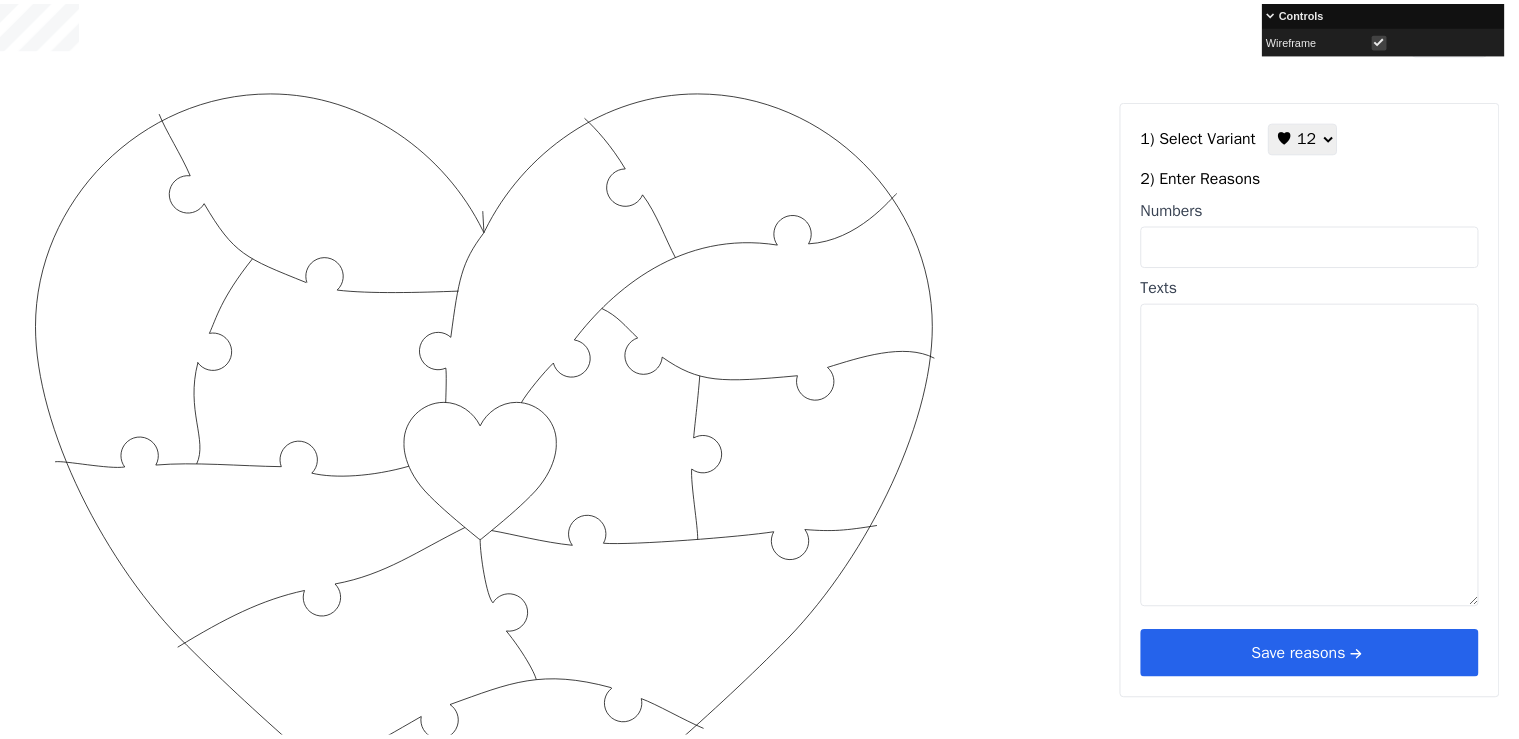 scroll, scrollTop: 0, scrollLeft: 0, axis: both 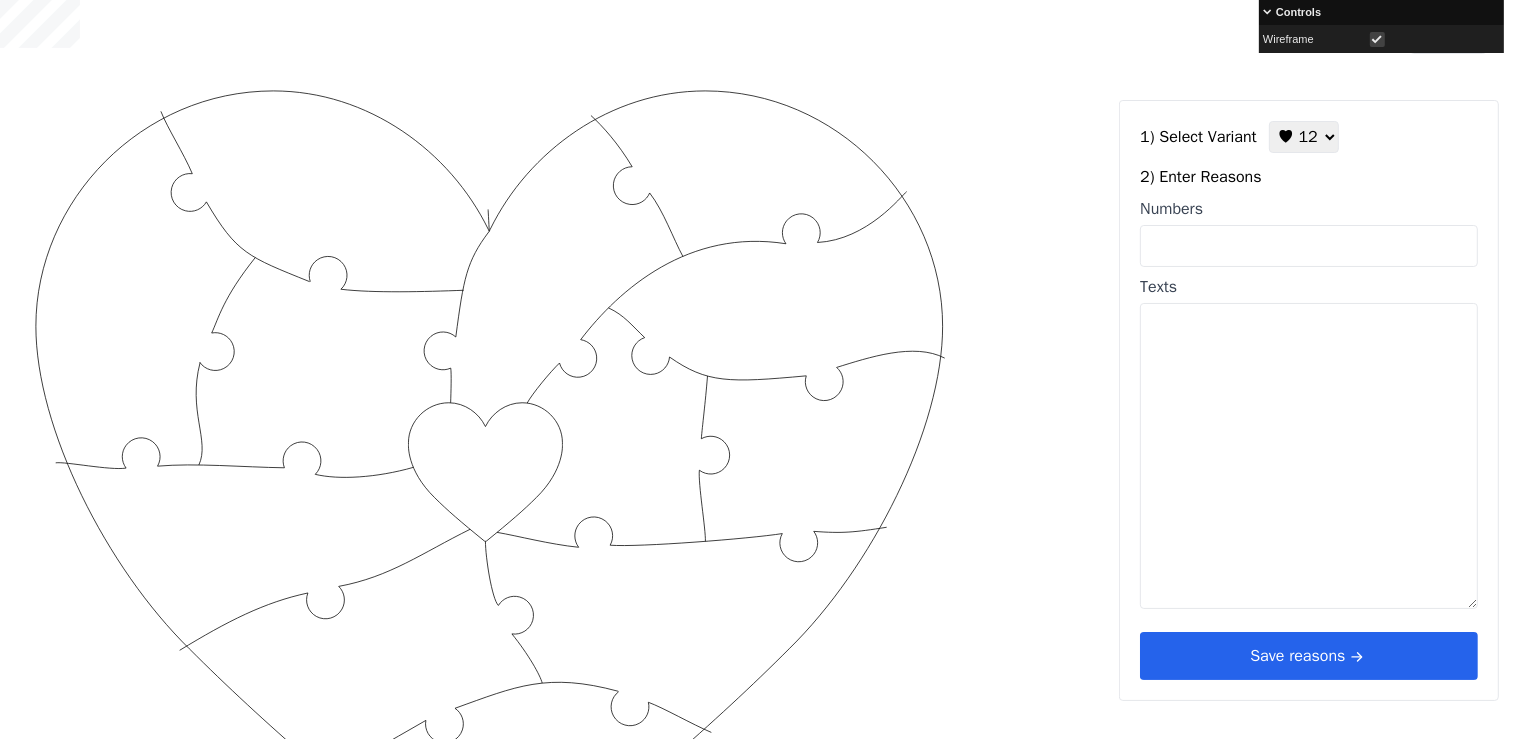 click at bounding box center (1377, 39) 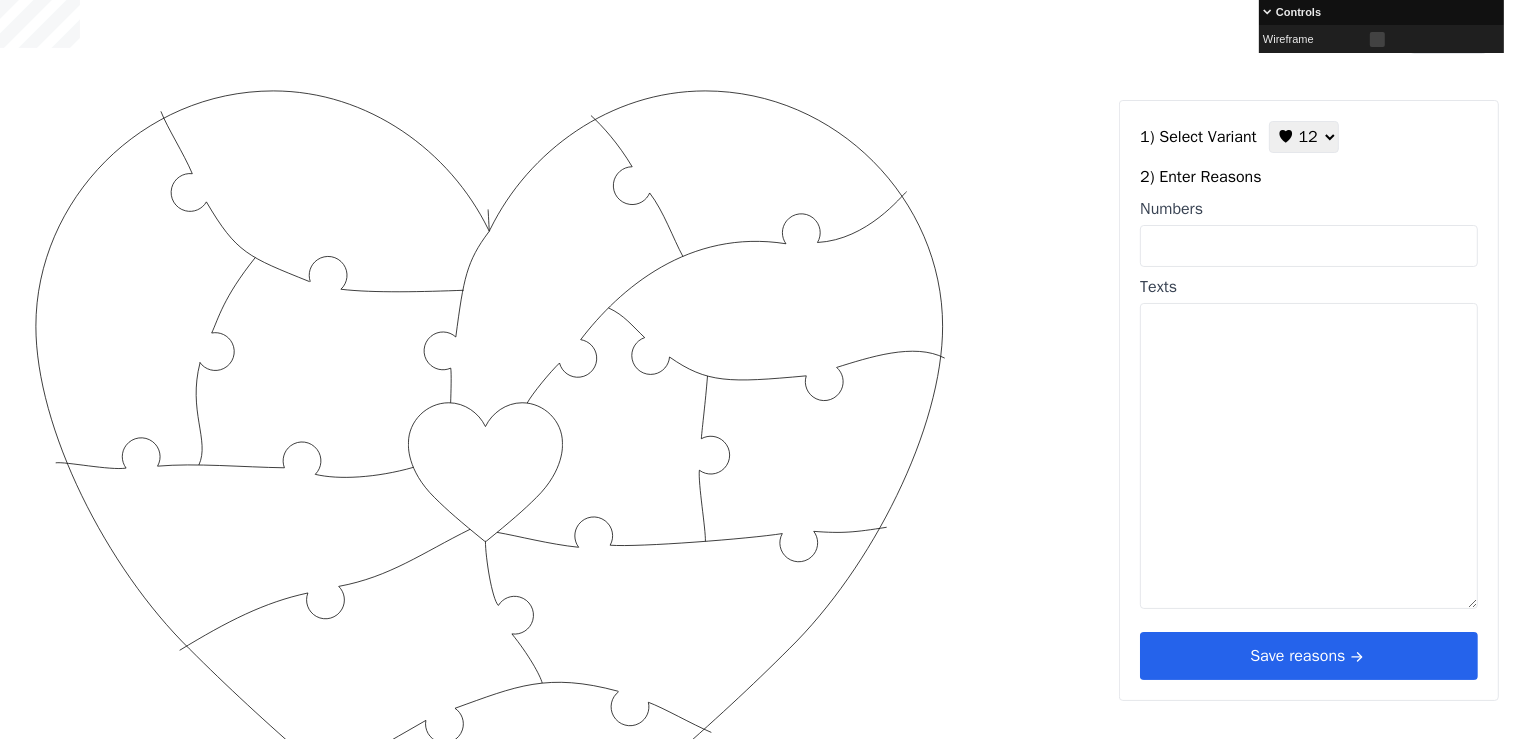 click on "♥ 12 ♥ 18 ♥ 28 ♥ 40 ♥ 50 ♥ 60 ♥ 70" at bounding box center [1304, 137] 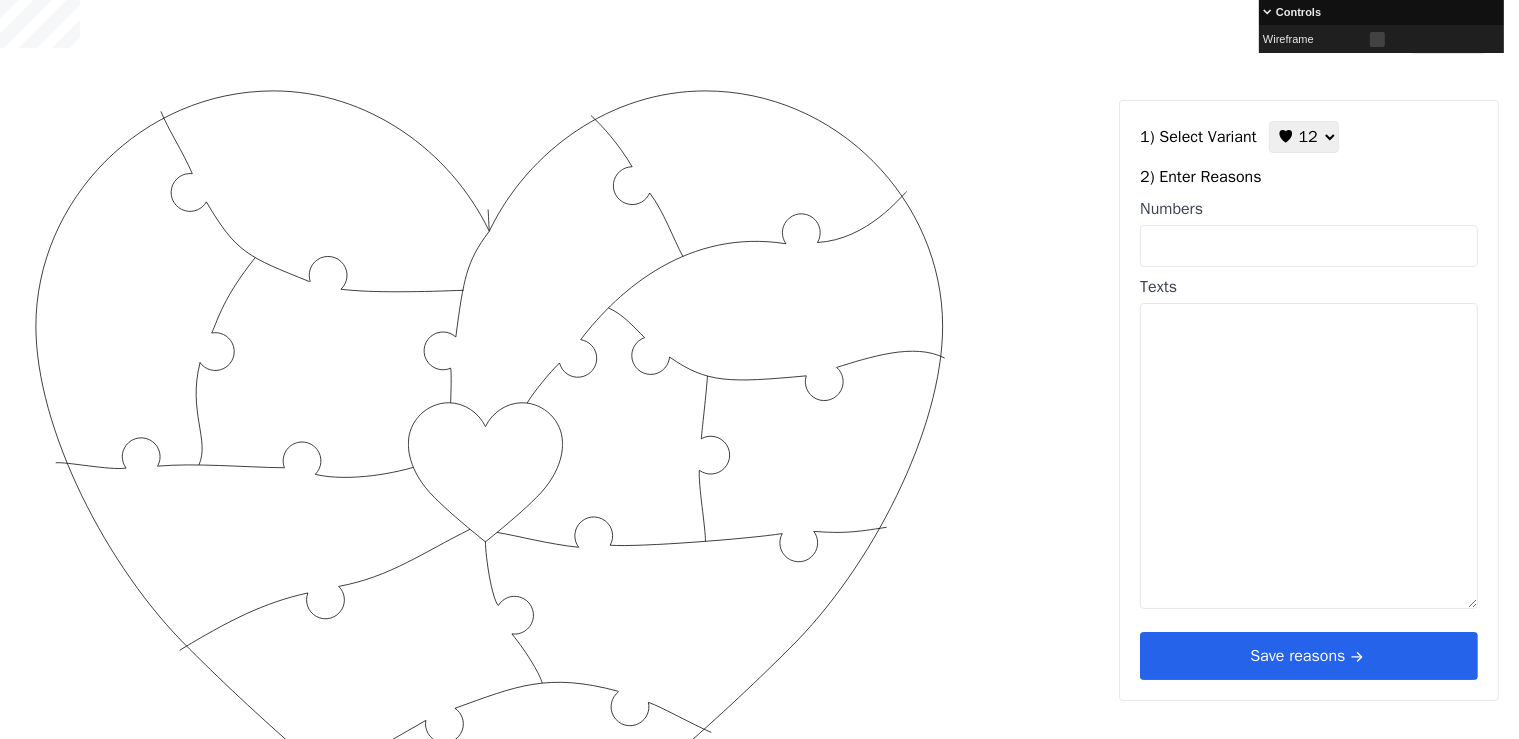 select on "3" 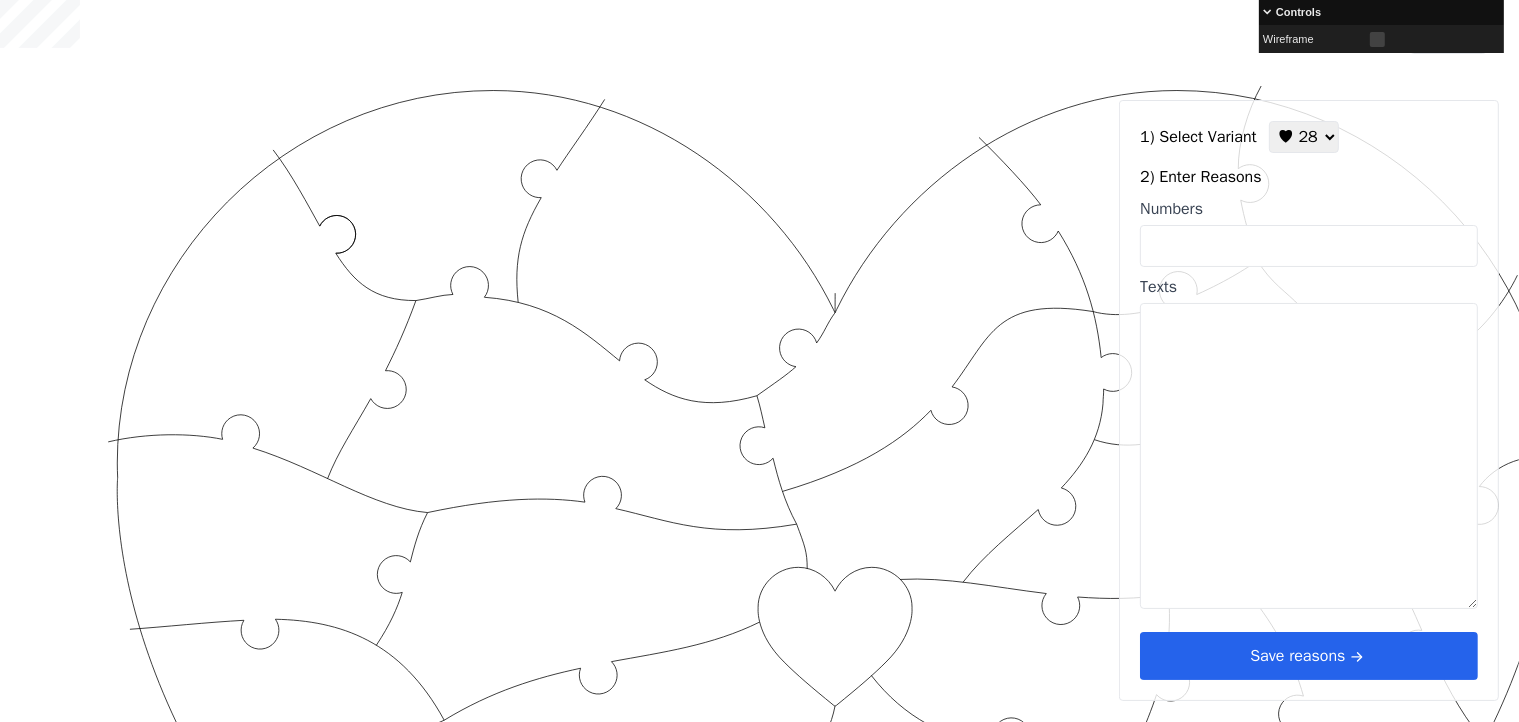 click at bounding box center [1377, 39] 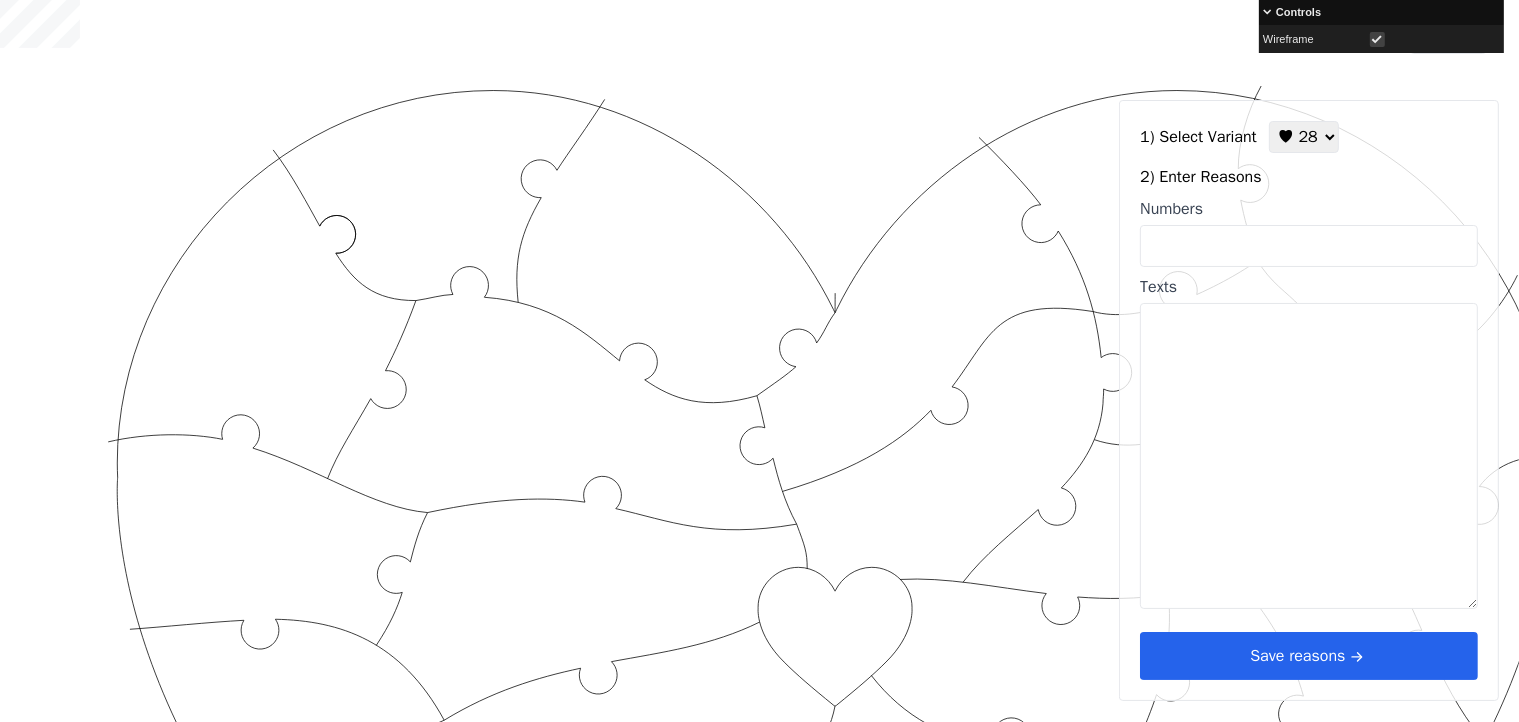 click at bounding box center (1377, 39) 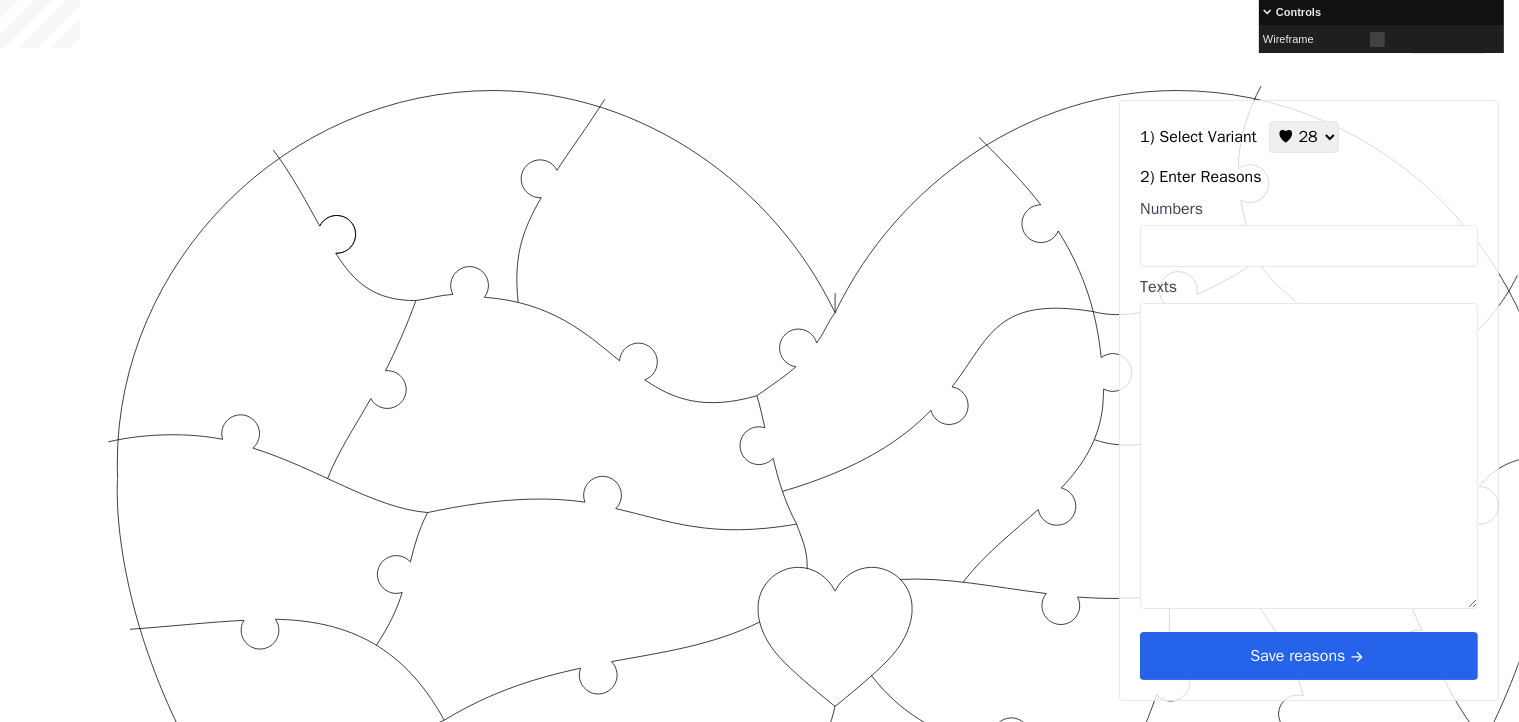 click on "♥ 12 ♥ 18 ♥ 28 ♥ 40 ♥ 50 ♥ 60 ♥ 70" at bounding box center (1304, 137) 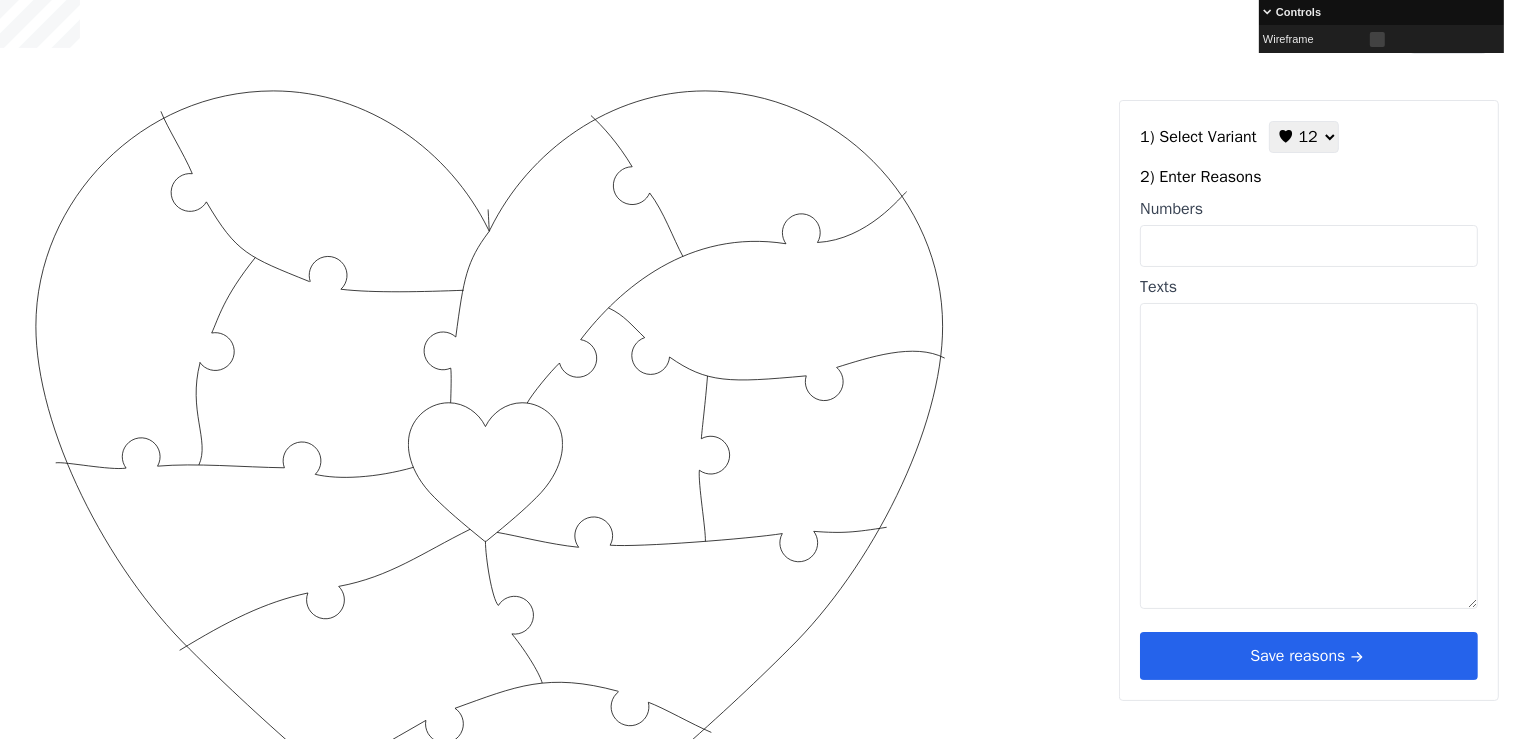 click on "Numbers" at bounding box center (1309, 246) 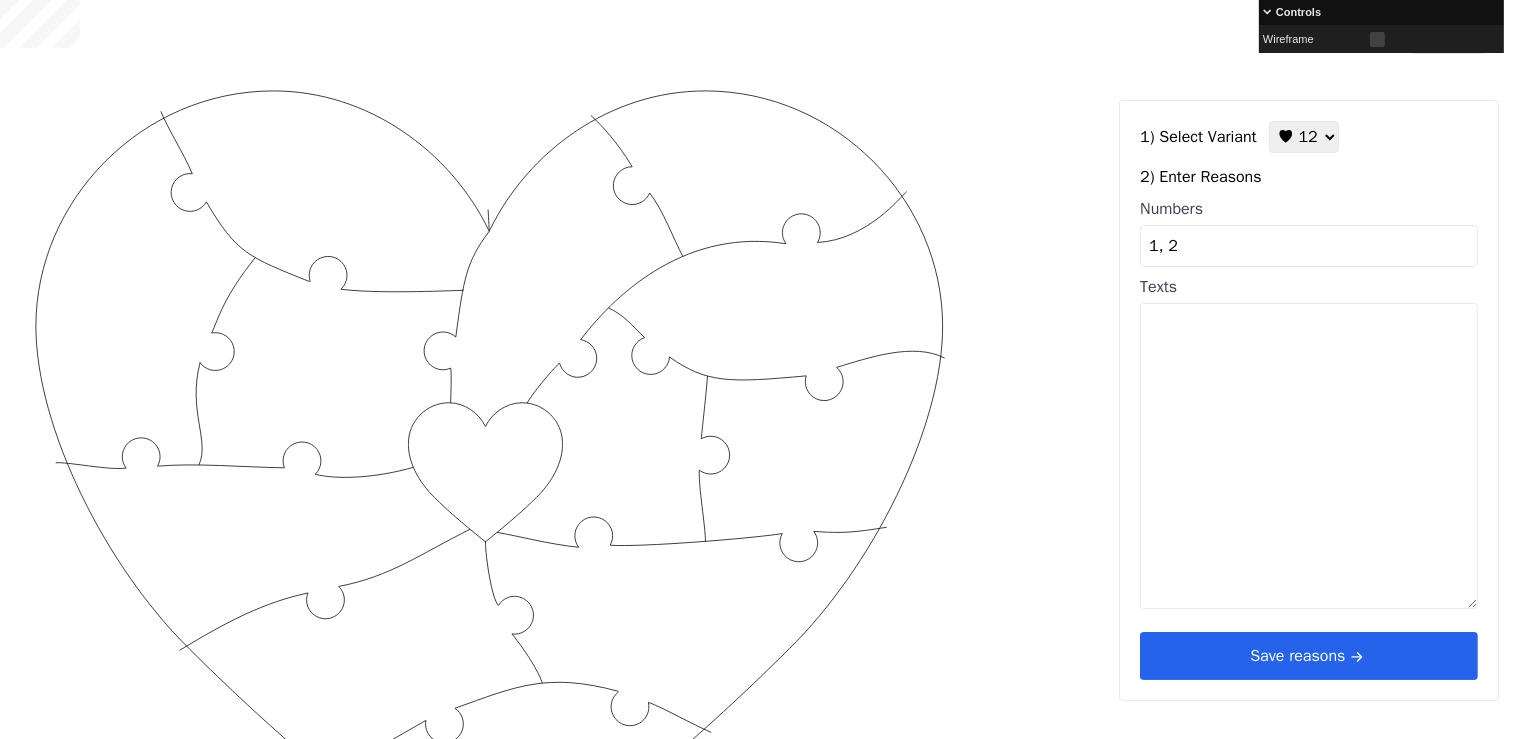 type on "1, 2" 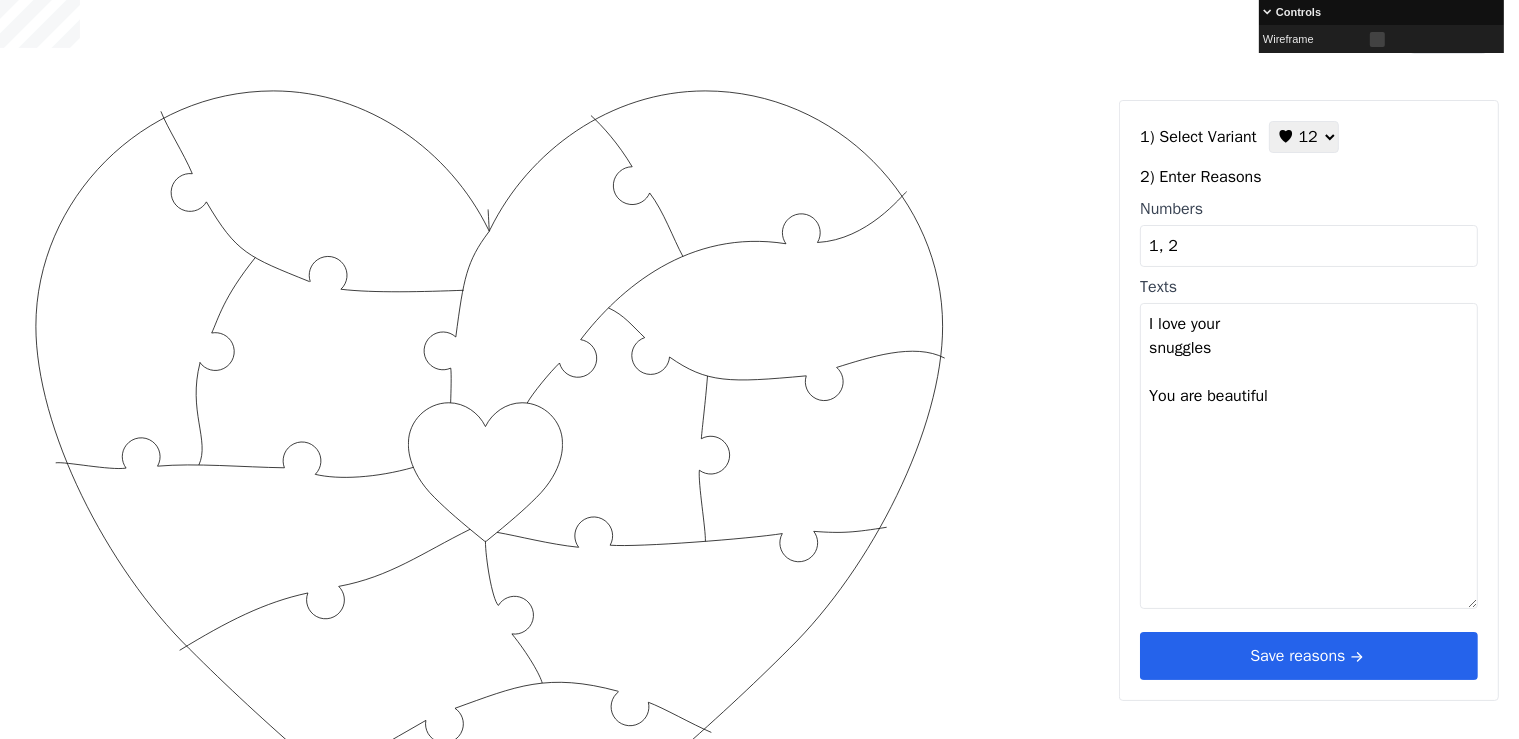type on "I love your
snuggles
You are
beautiful" 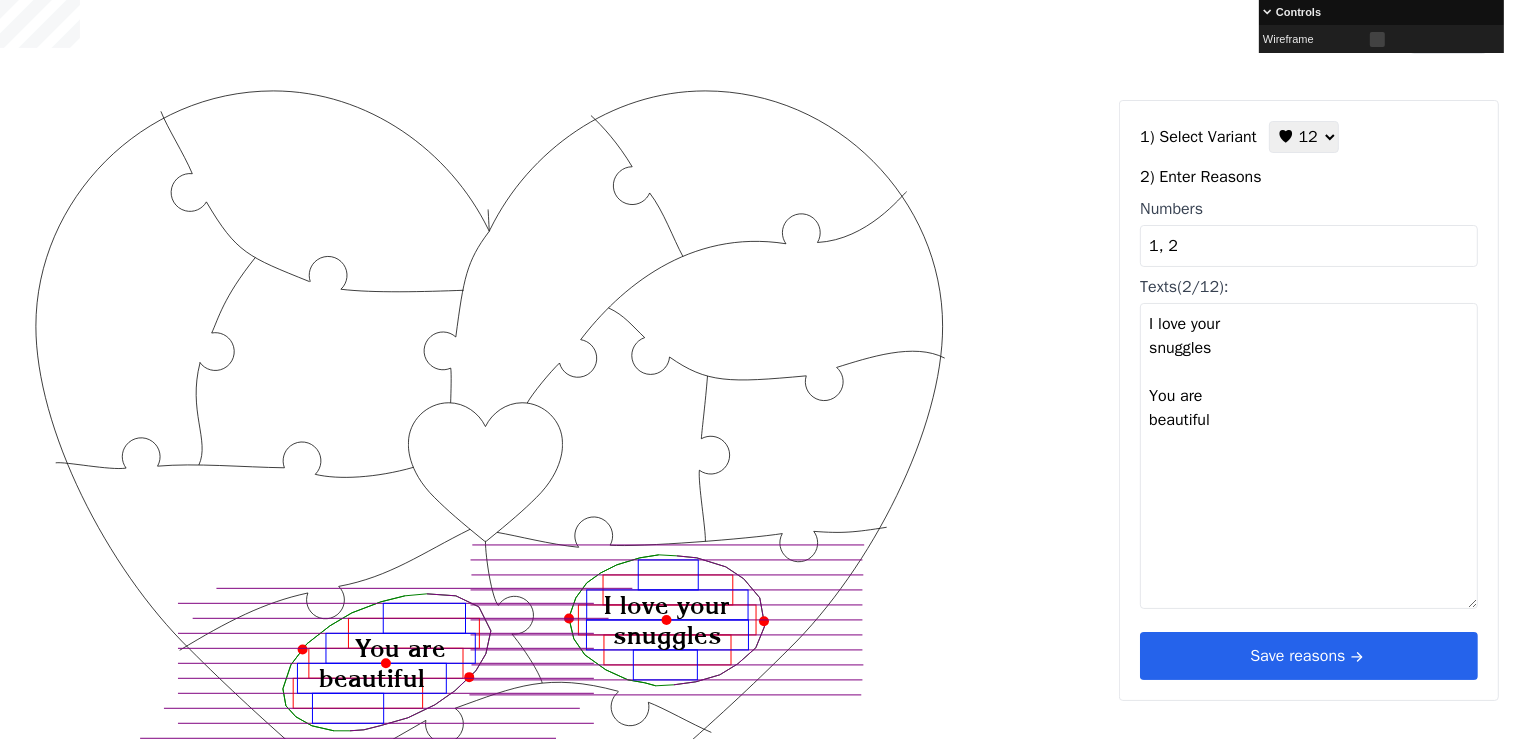 click at bounding box center [1377, 39] 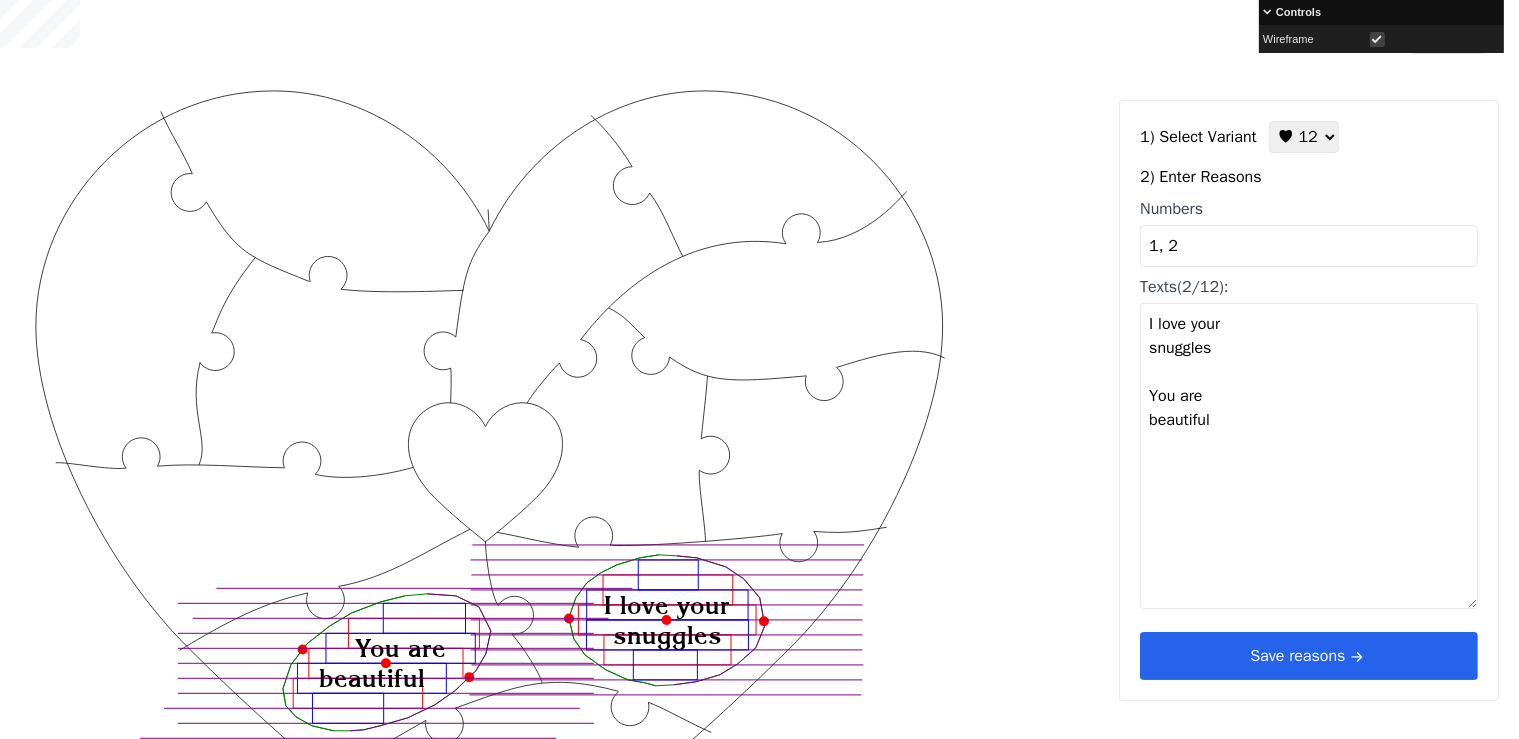 click at bounding box center [1377, 39] 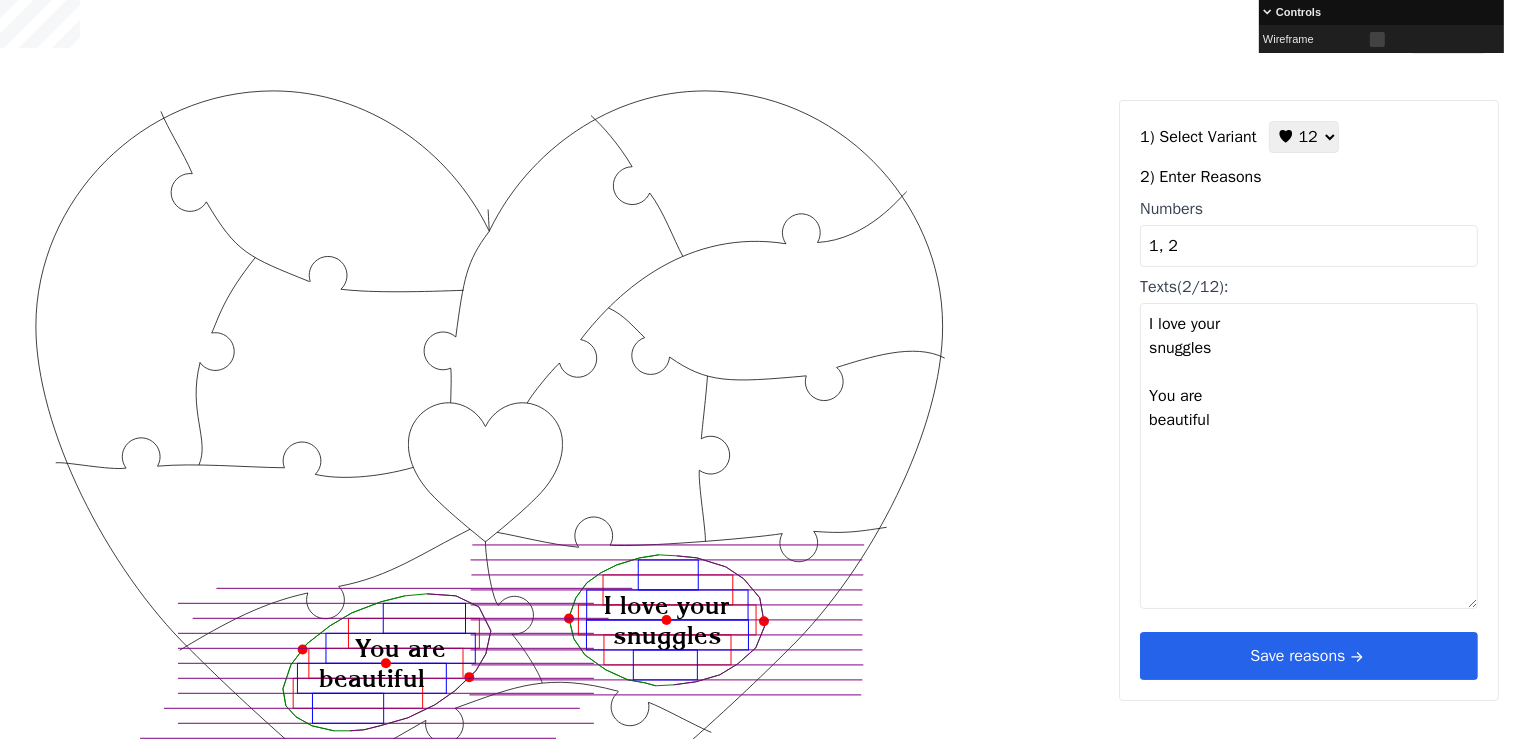 click on "Created with Snap
Created with Snap Created with Snap I love your snuggles Created with Snap You are beautiful" 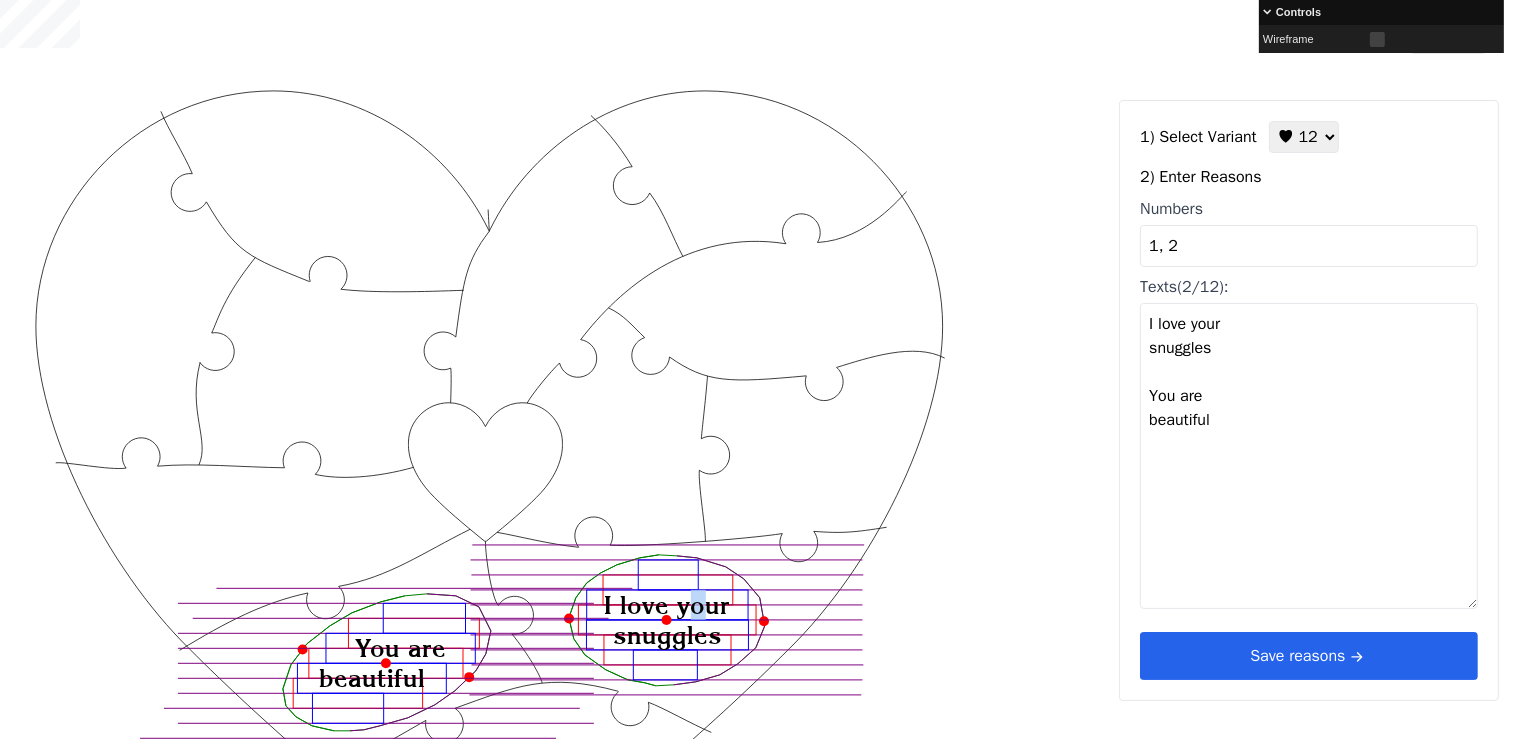 drag, startPoint x: 700, startPoint y: 610, endPoint x: 669, endPoint y: 606, distance: 31.257 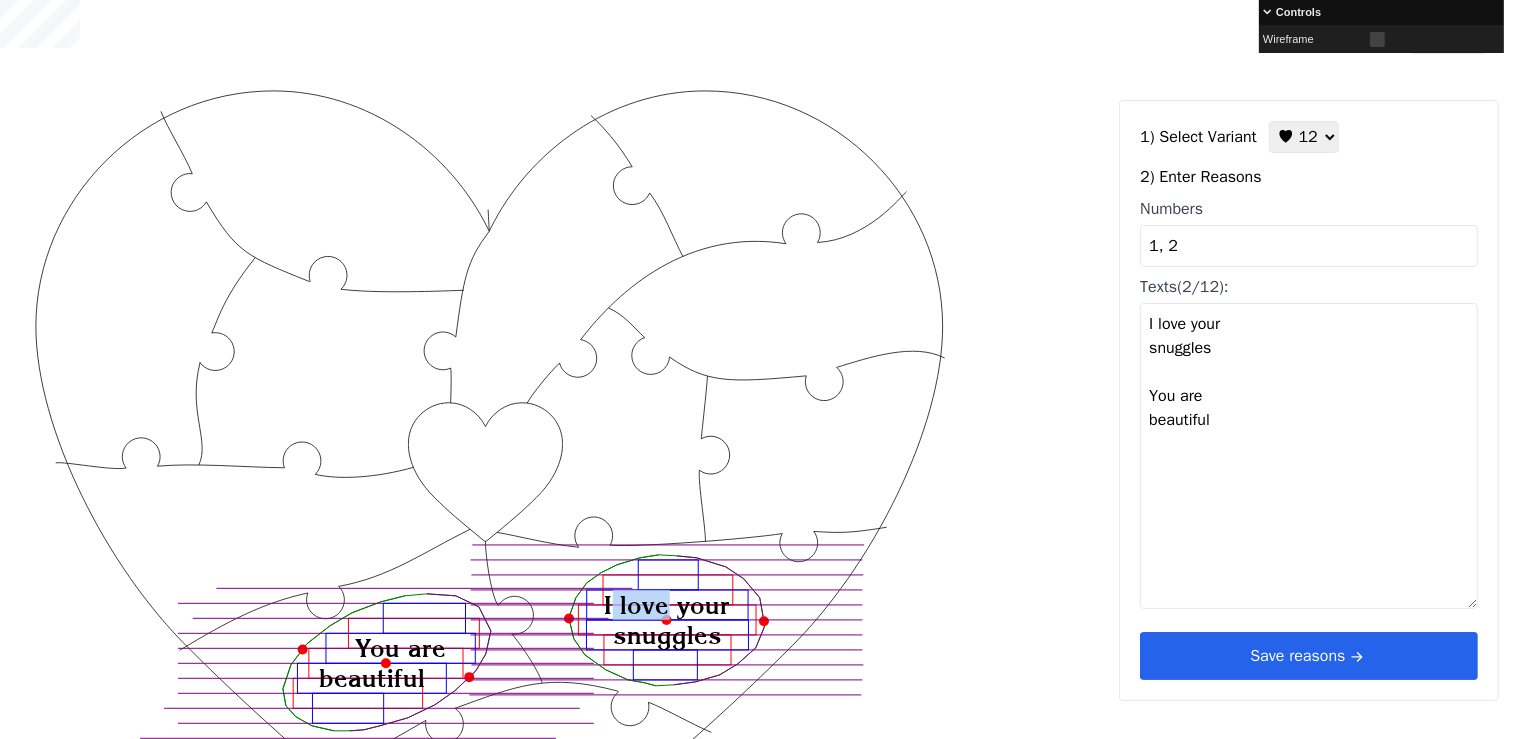 drag, startPoint x: 633, startPoint y: 617, endPoint x: 602, endPoint y: 605, distance: 33.24154 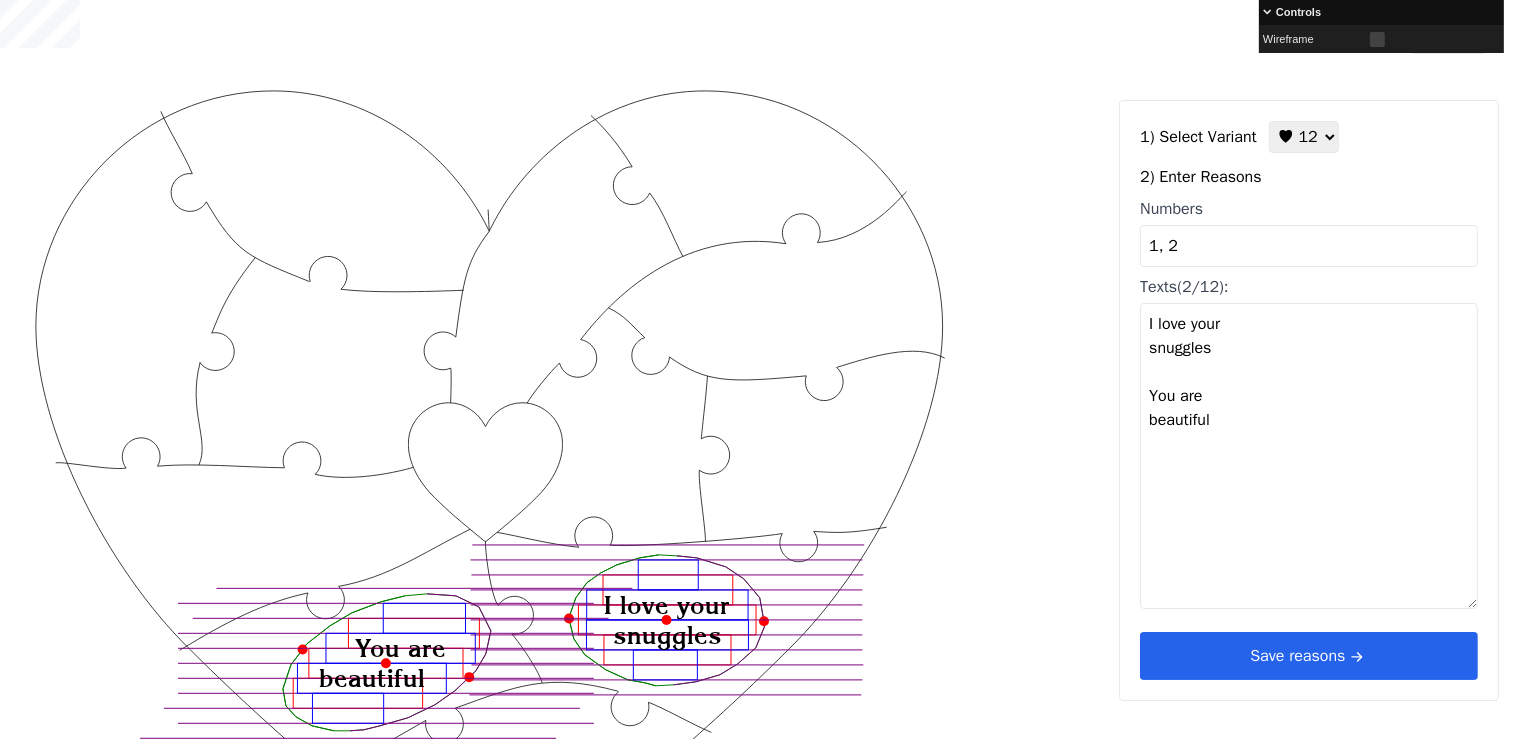 drag, startPoint x: 582, startPoint y: 595, endPoint x: 524, endPoint y: 574, distance: 61.68468 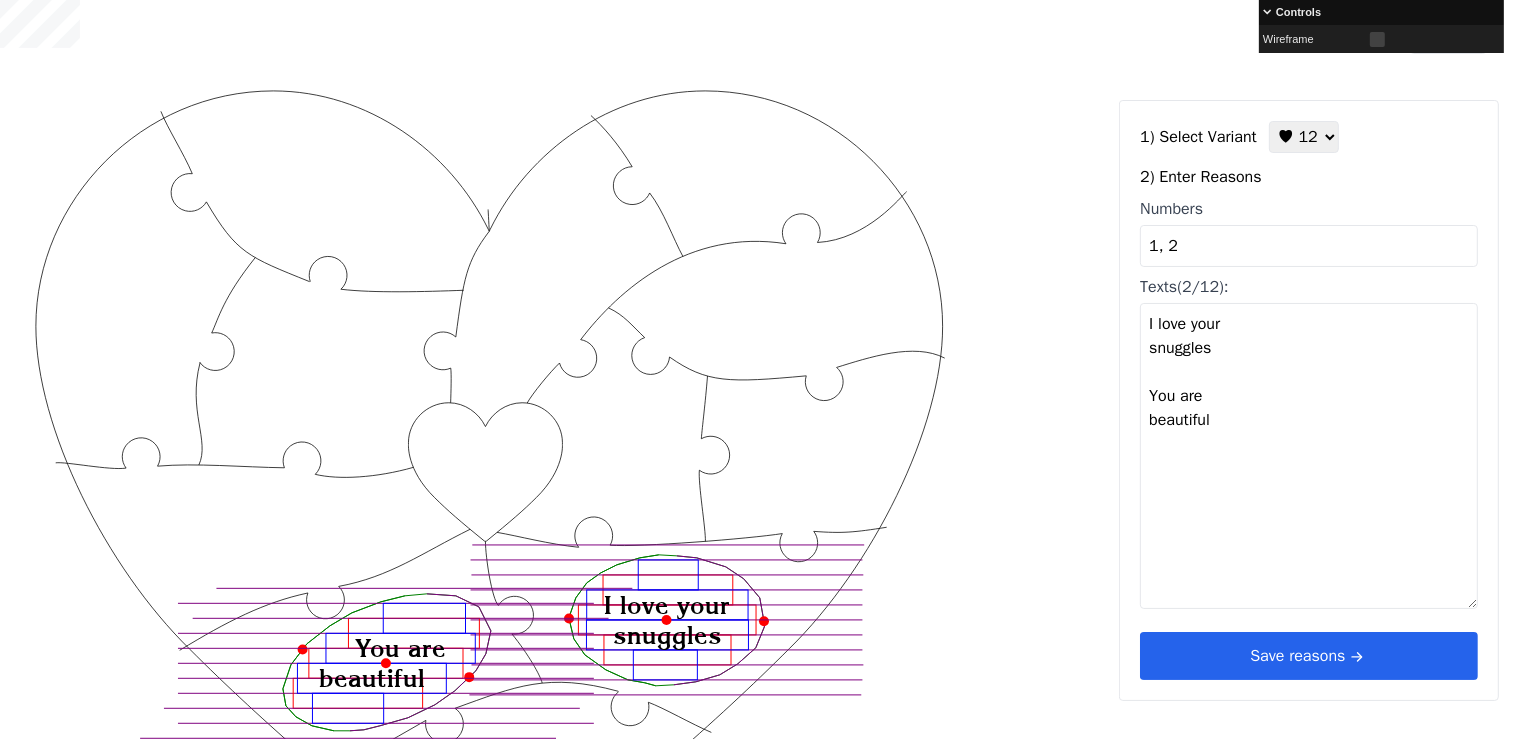 click on "Created with Snap
Created with Snap Created with Snap I love your snuggles Created with Snap You are beautiful" 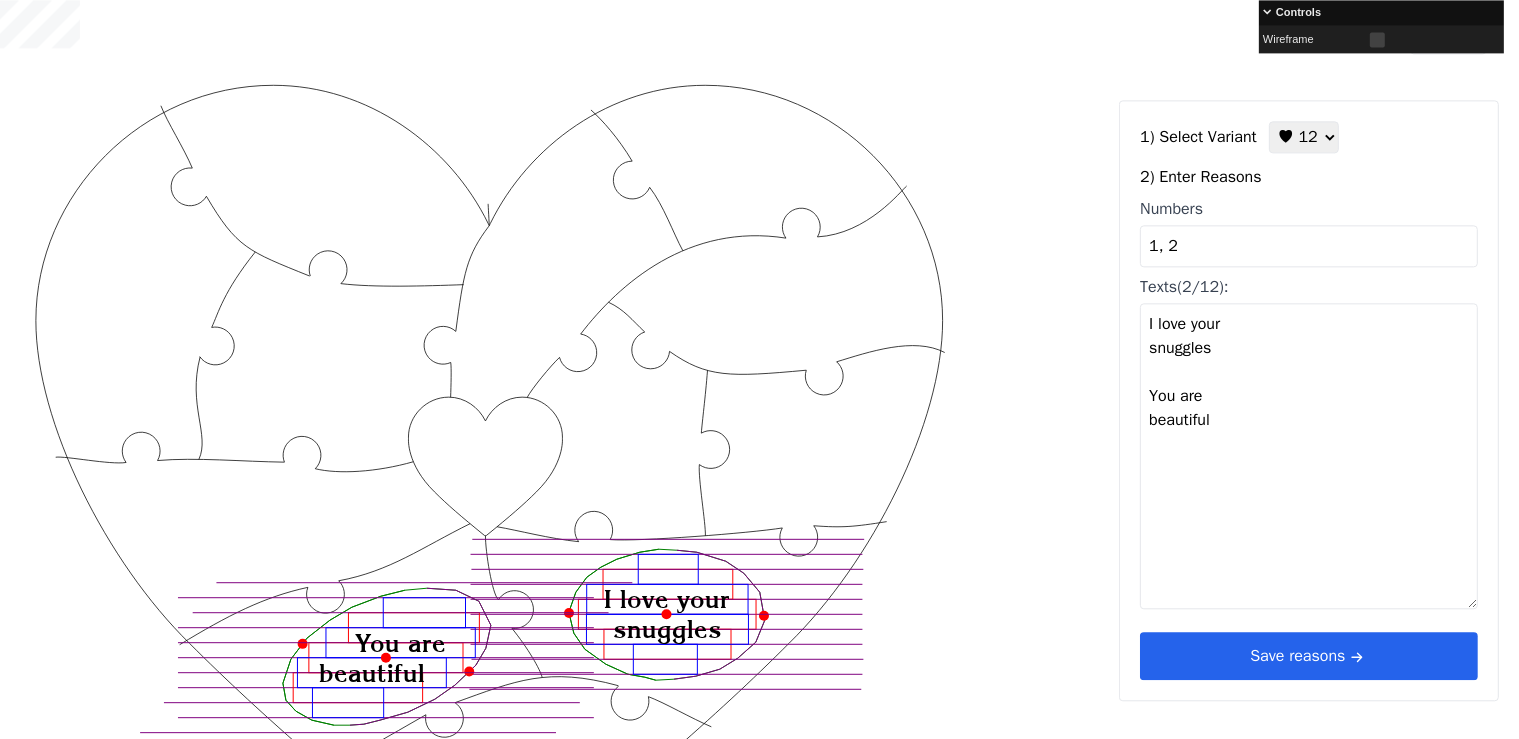scroll, scrollTop: 0, scrollLeft: 0, axis: both 